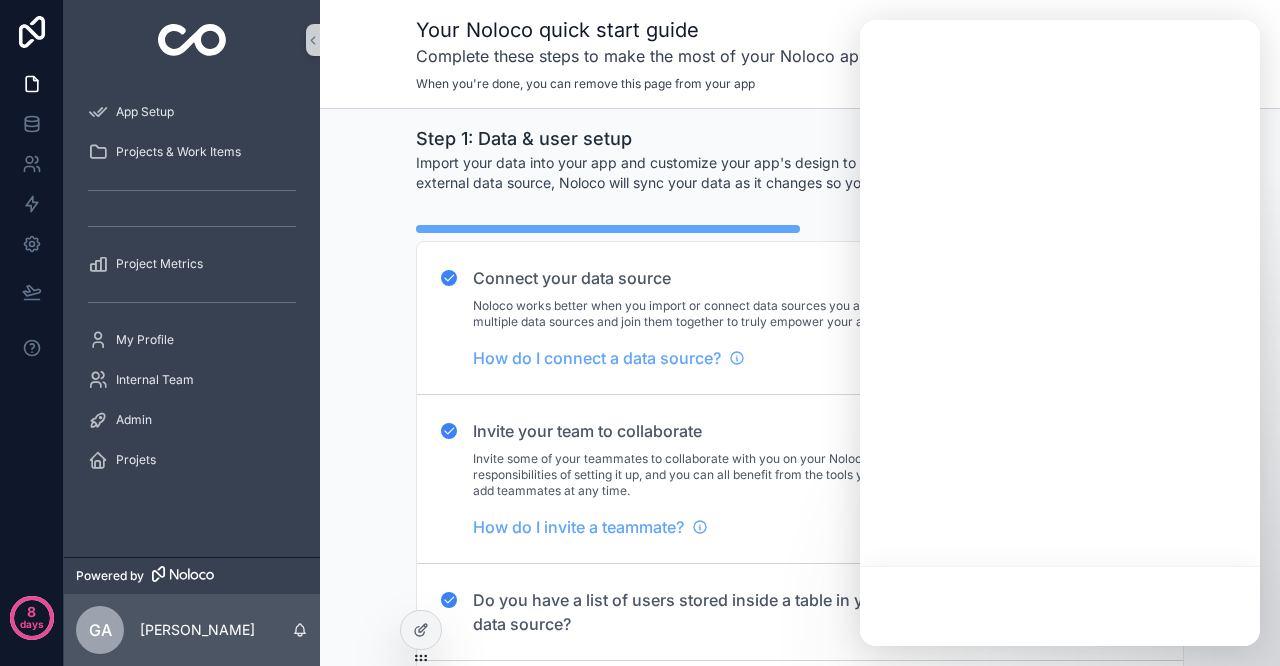 scroll, scrollTop: 0, scrollLeft: 0, axis: both 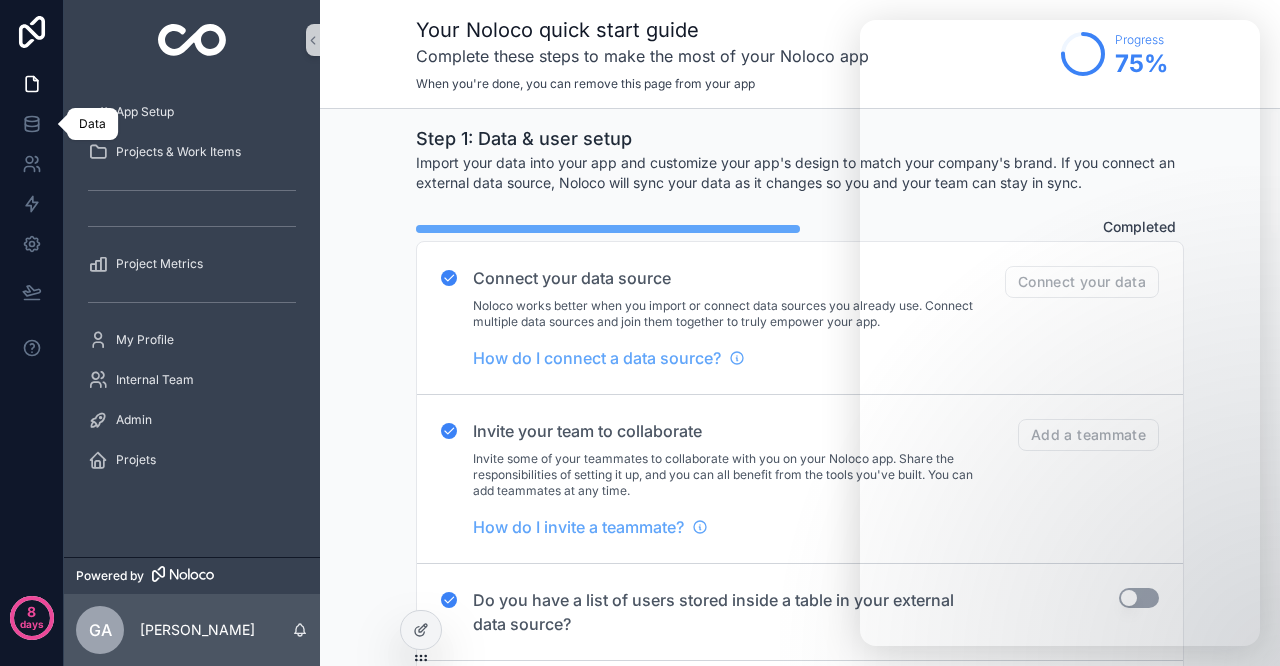 click 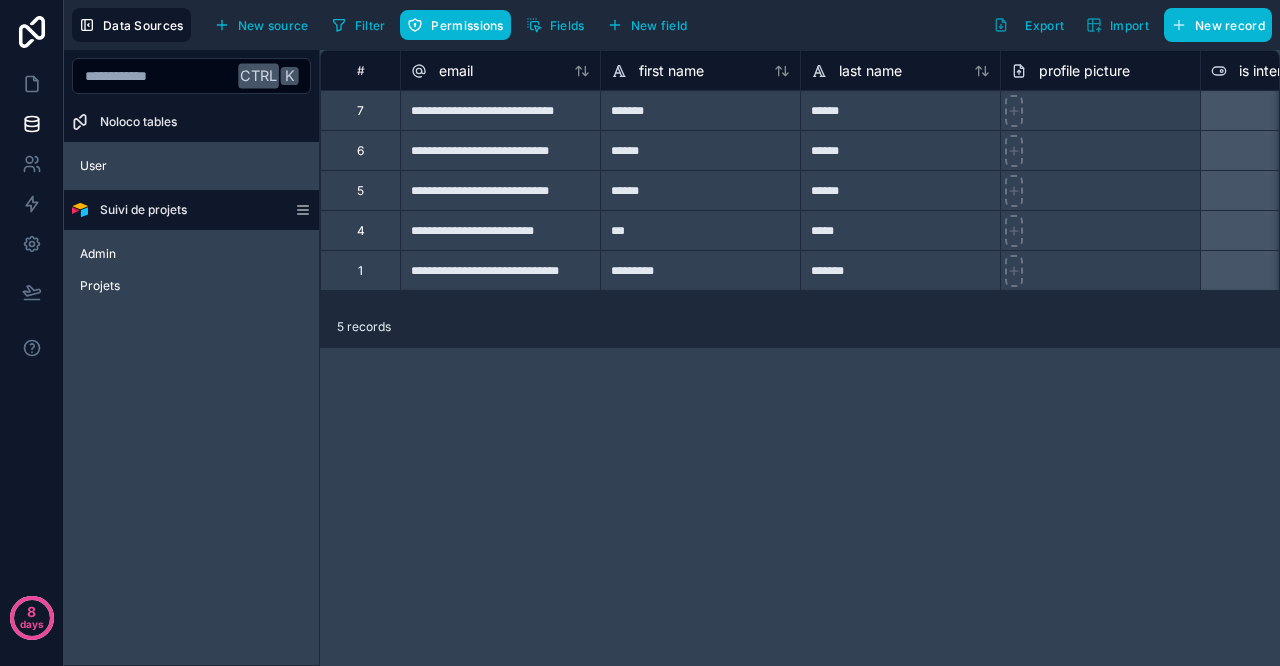 click on "**********" at bounding box center (800, 358) 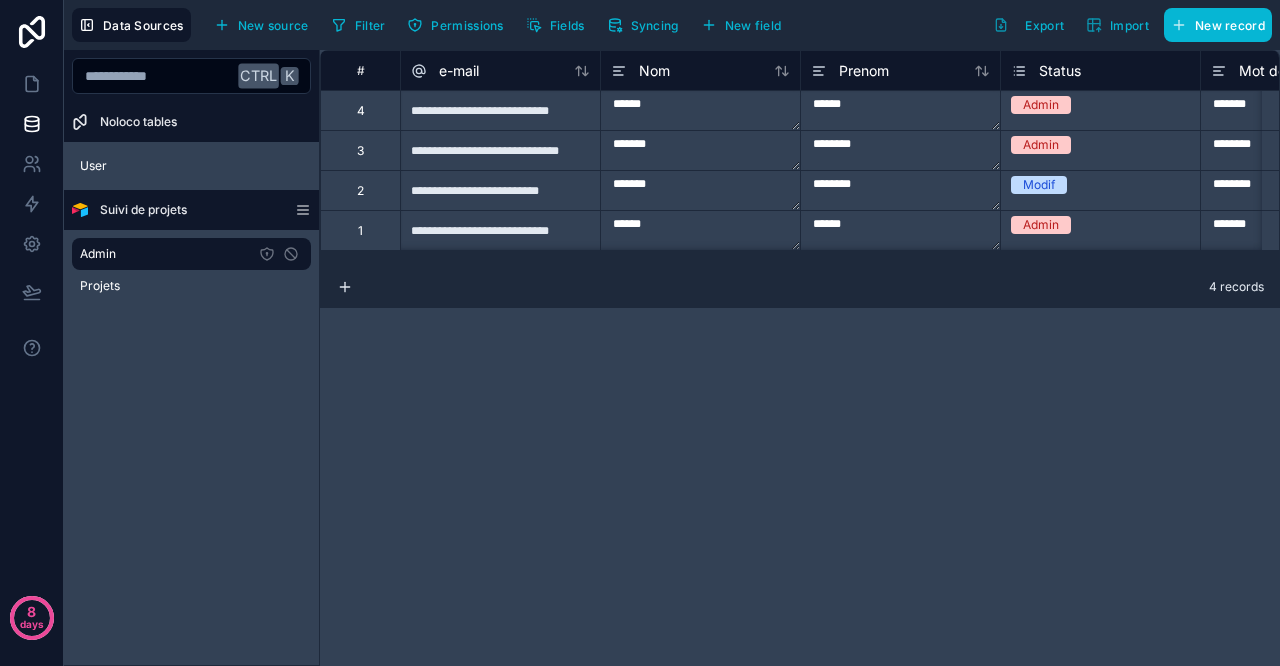 click on "Projets" at bounding box center [191, 286] 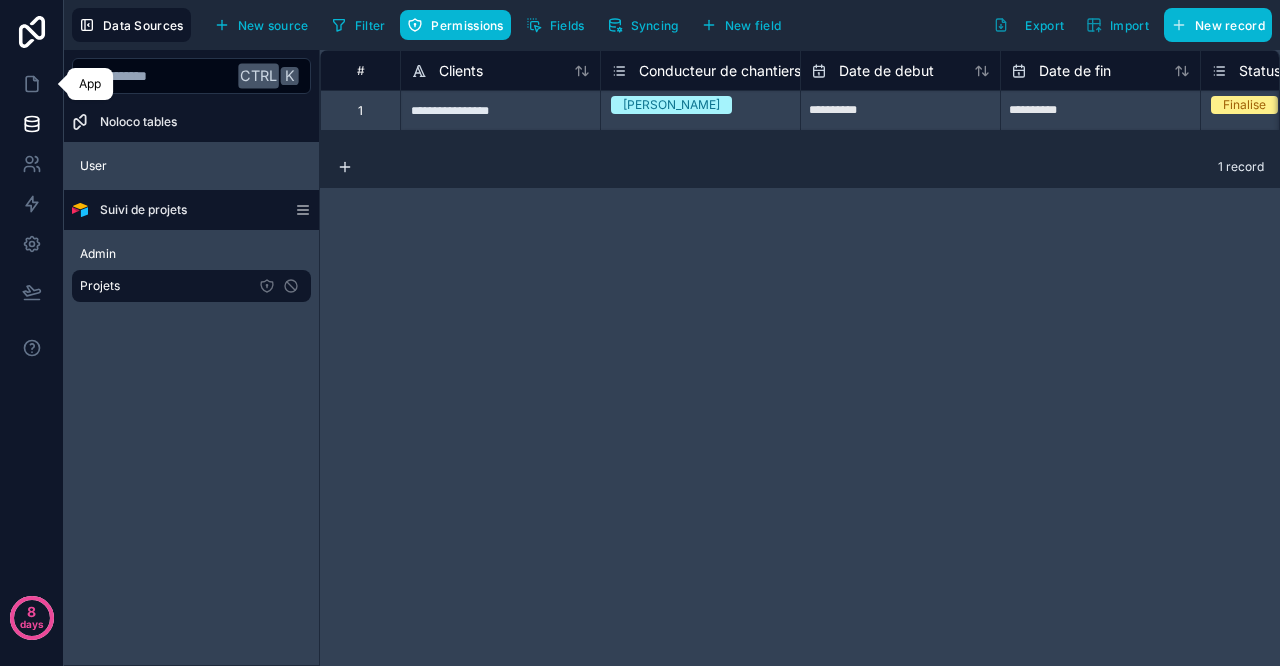 click 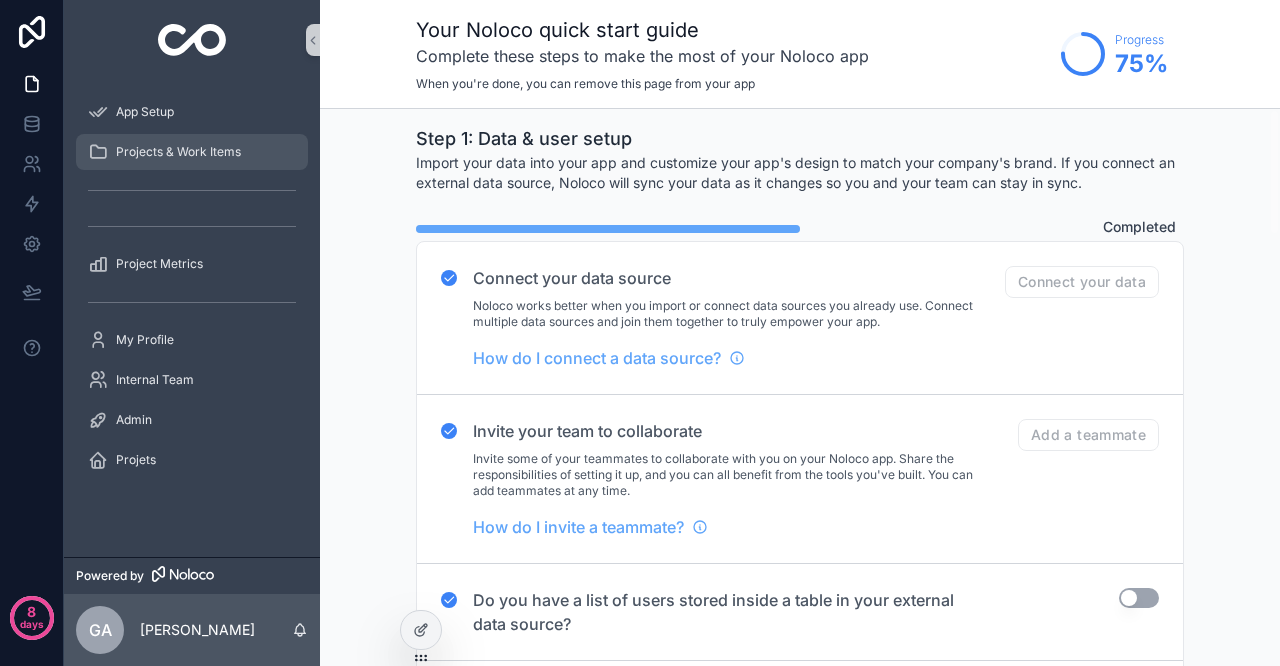 click on "Projects & Work Items" at bounding box center [178, 152] 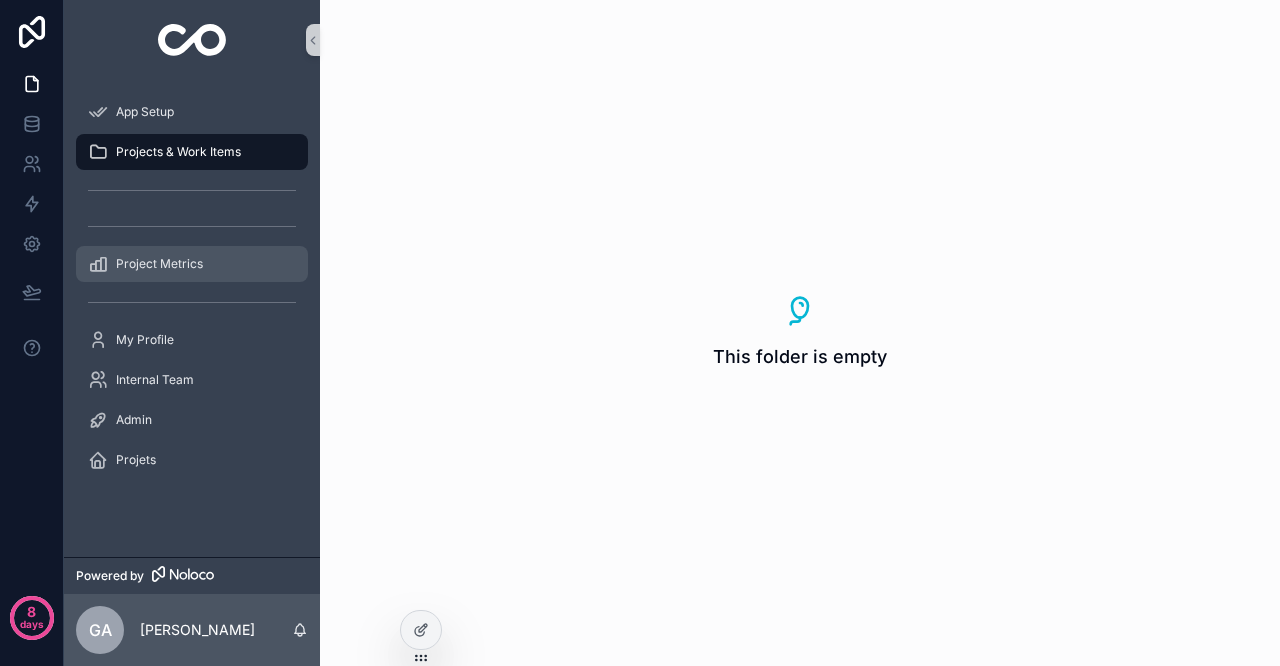 click on "Project Metrics" at bounding box center (159, 264) 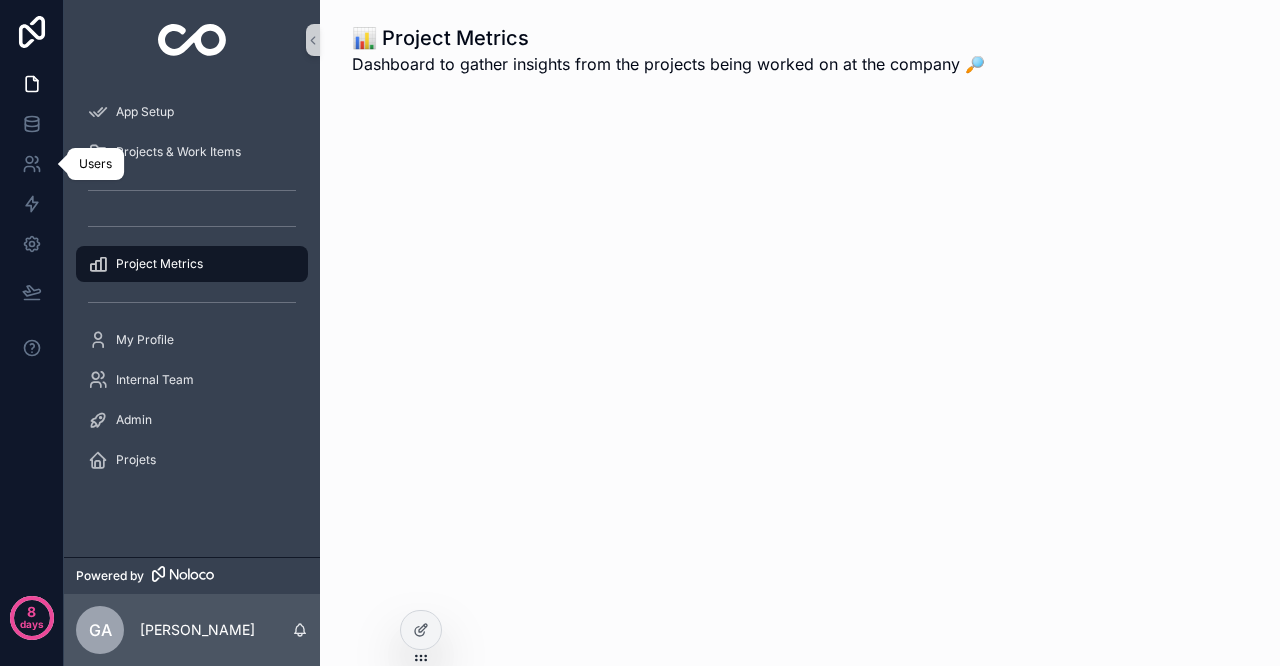 click 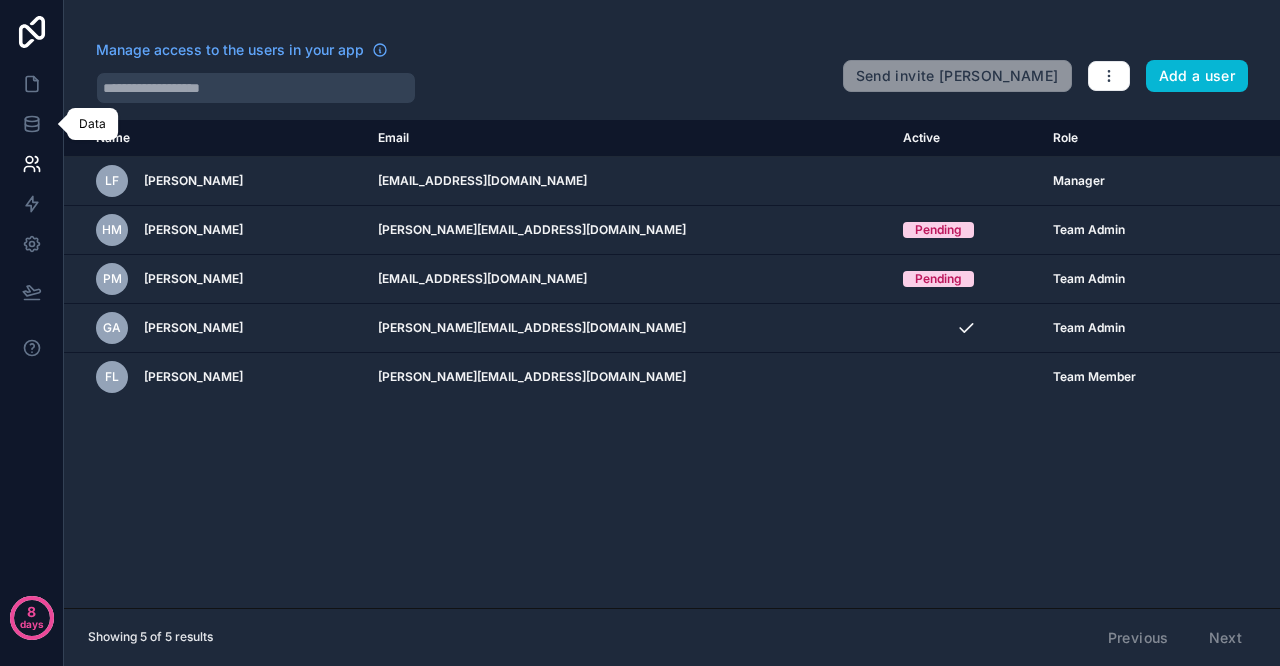 click at bounding box center (31, 124) 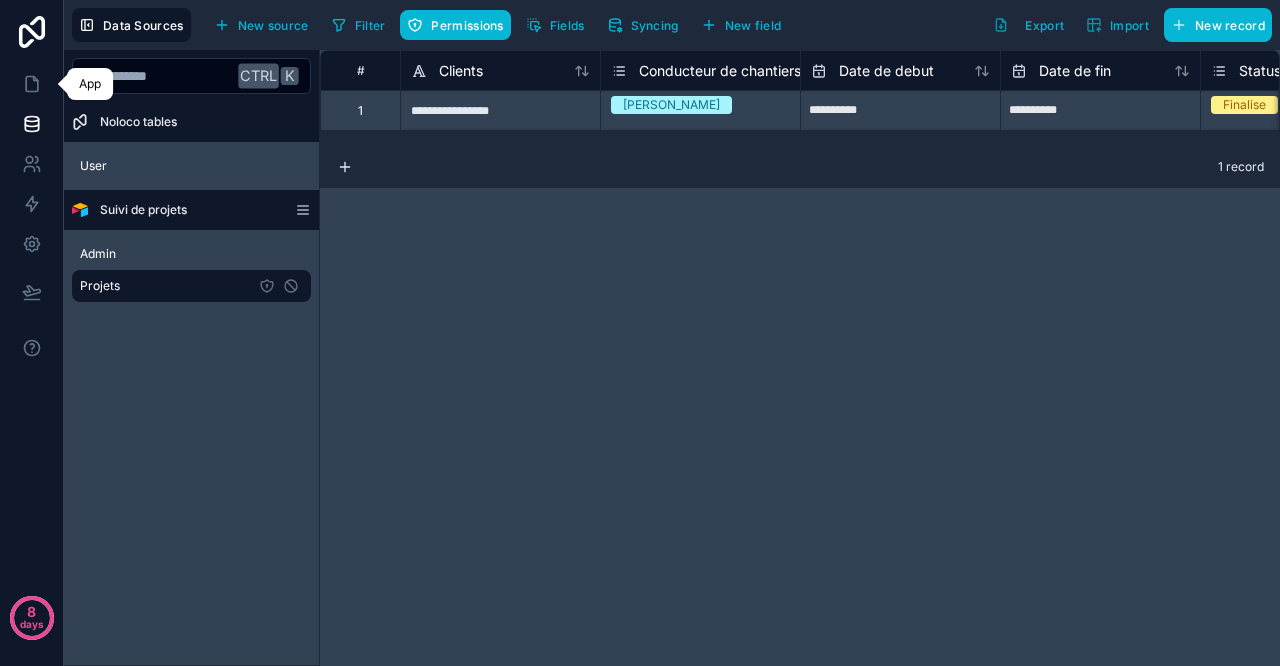 click 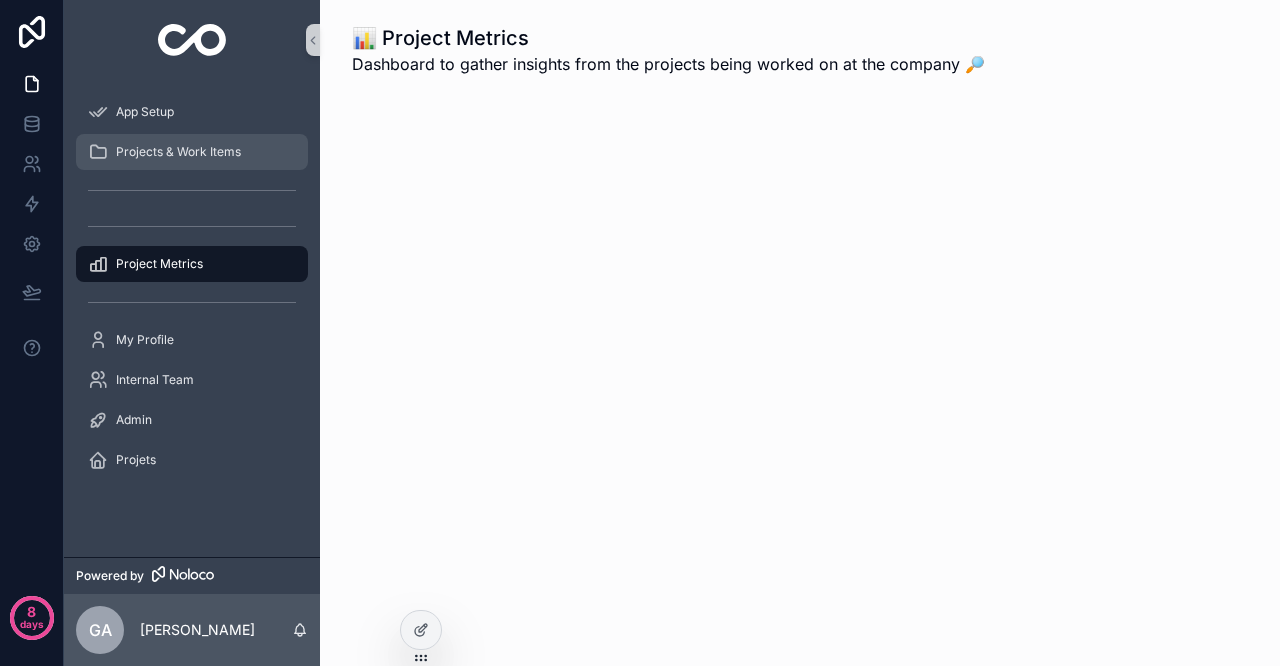 click on "Projects & Work Items" at bounding box center (178, 152) 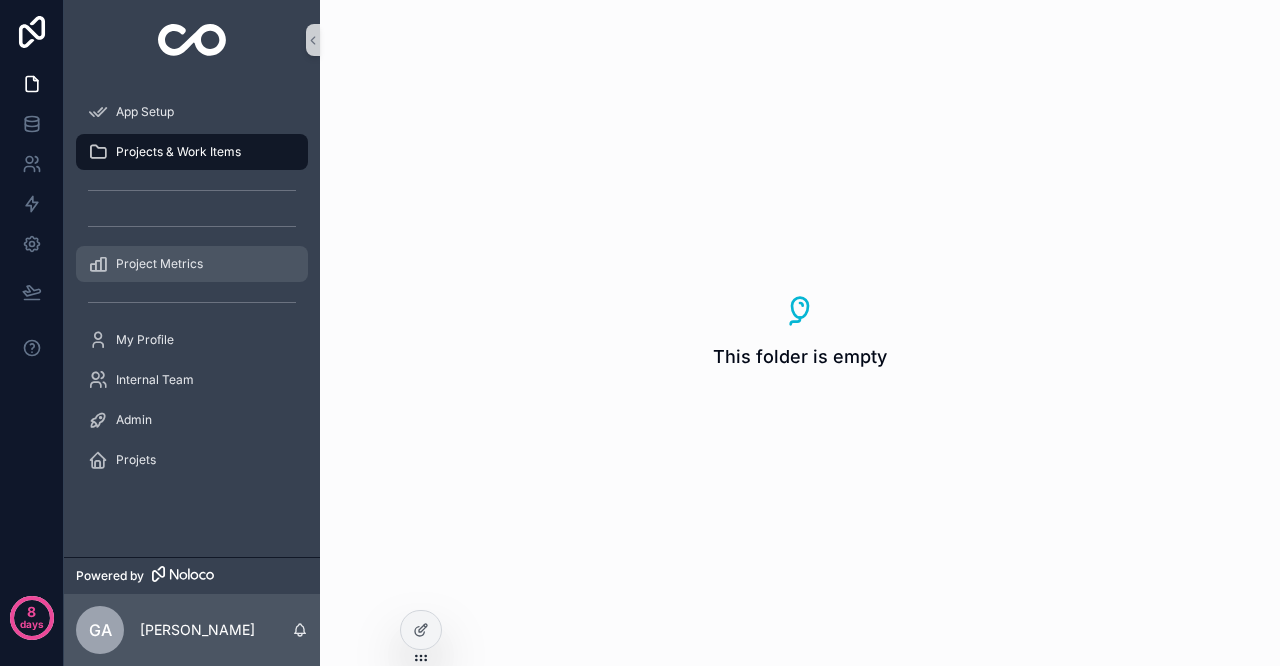 click on "Project Metrics" at bounding box center [159, 264] 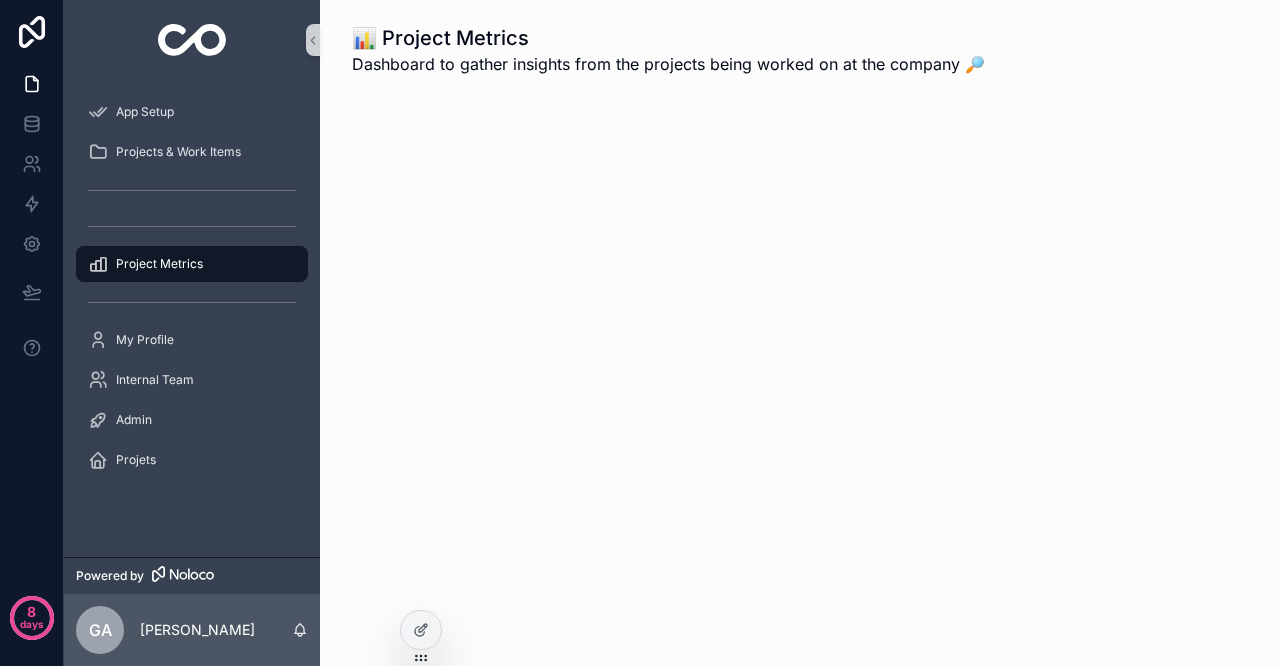 scroll, scrollTop: 0, scrollLeft: 0, axis: both 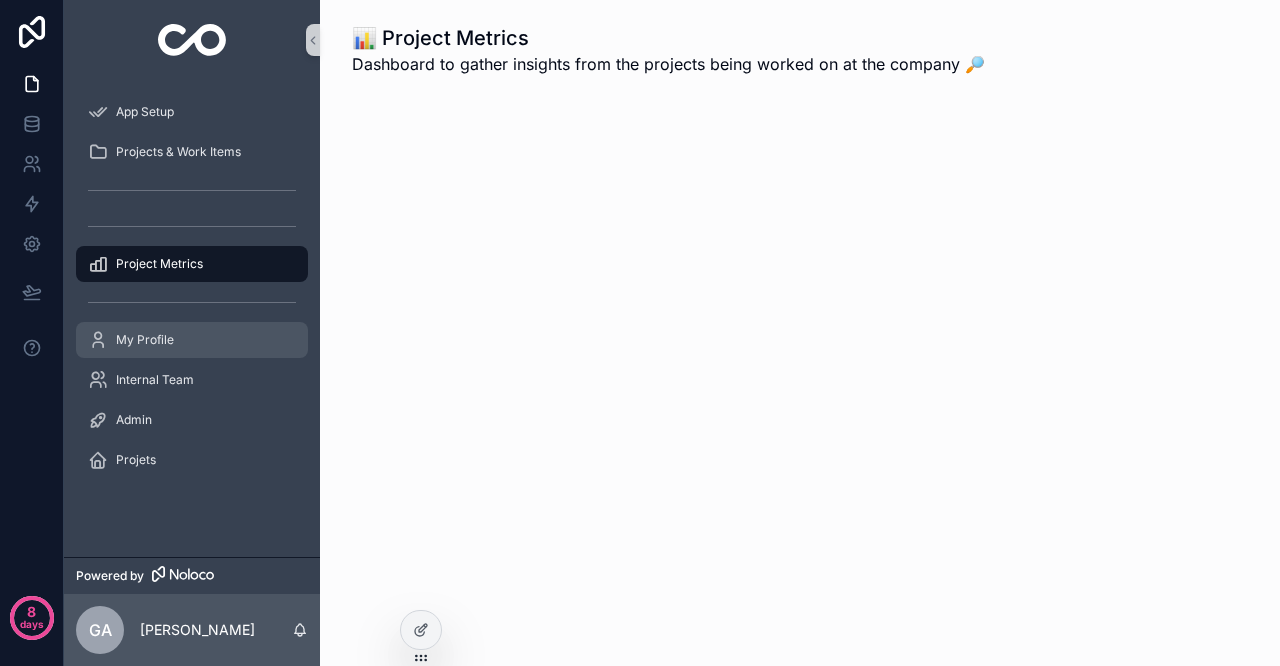 click on "My Profile" at bounding box center (192, 340) 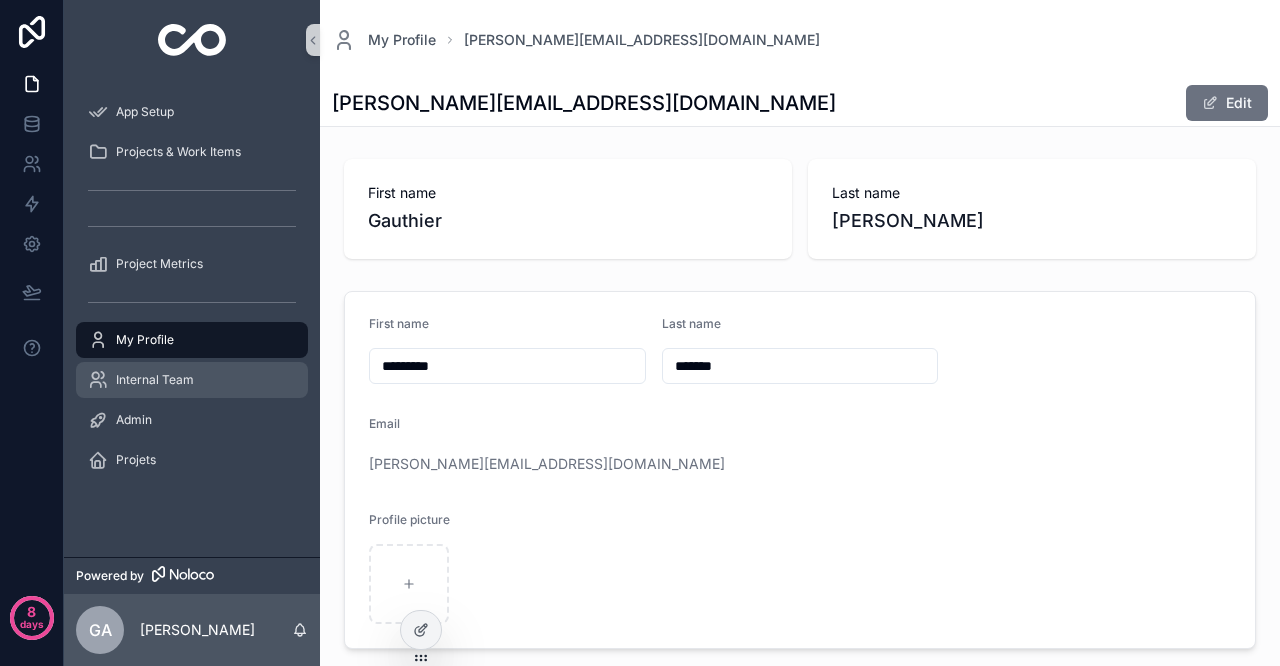click on "Internal Team" at bounding box center [192, 380] 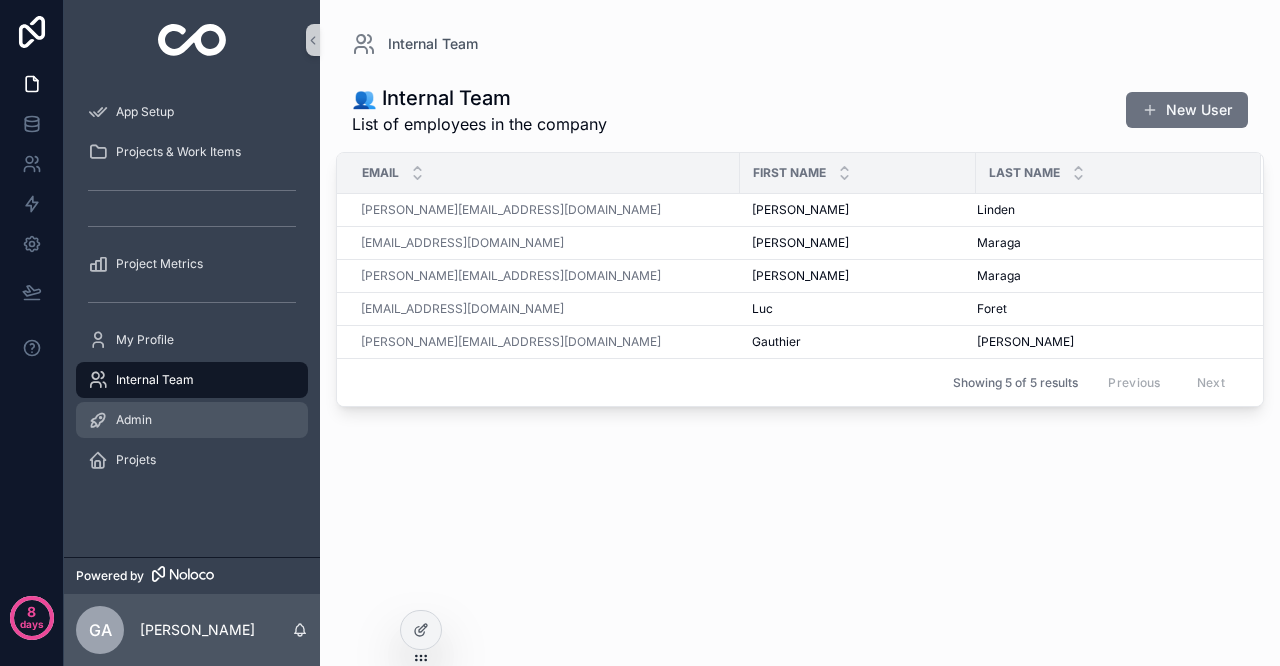click on "Admin" at bounding box center [192, 420] 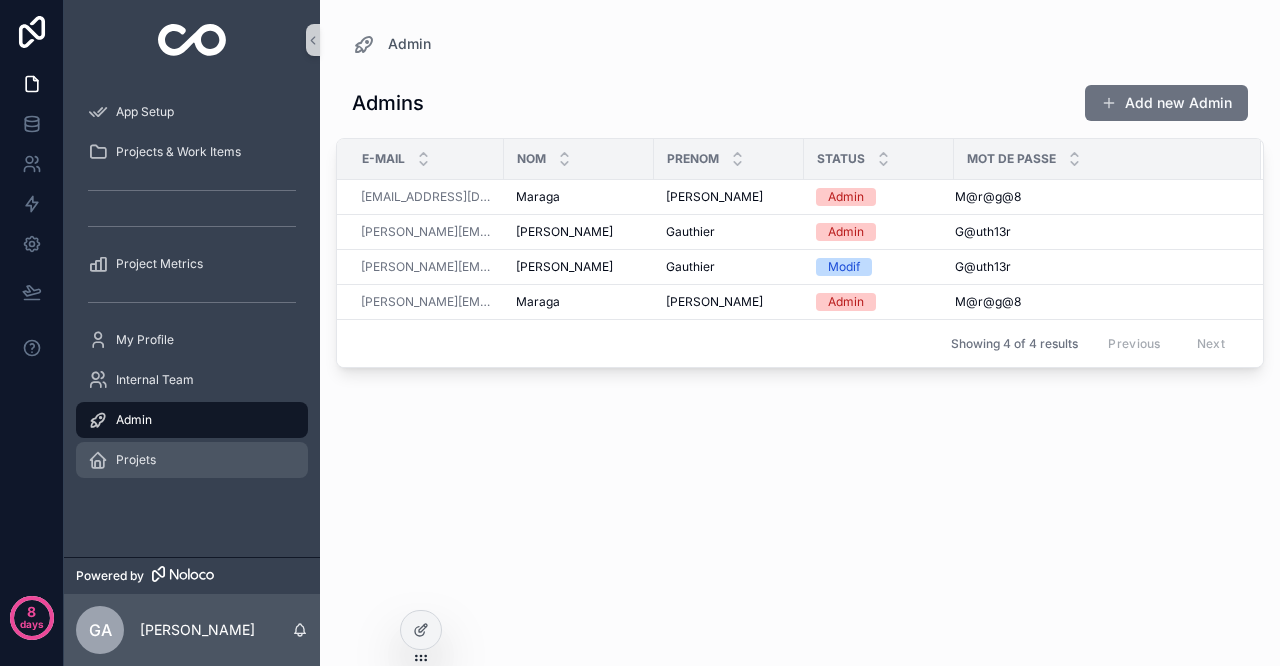 click on "Projets" at bounding box center [192, 460] 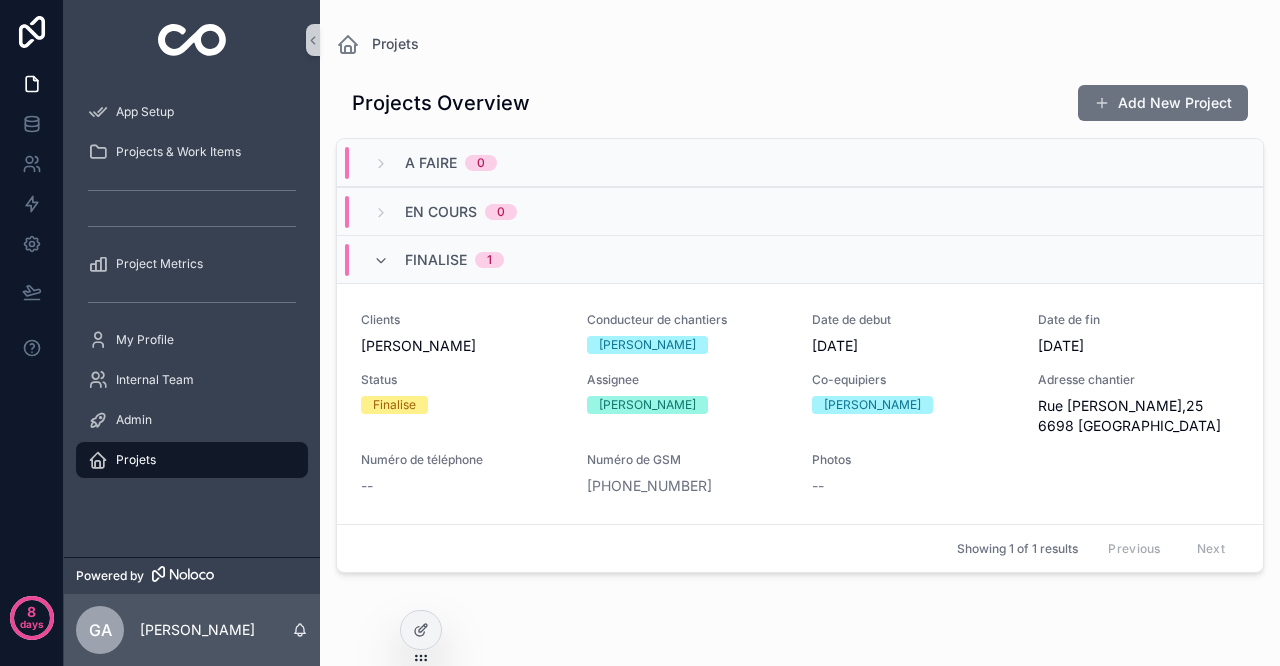 drag, startPoint x: 196, startPoint y: 462, endPoint x: 177, endPoint y: 530, distance: 70.60453 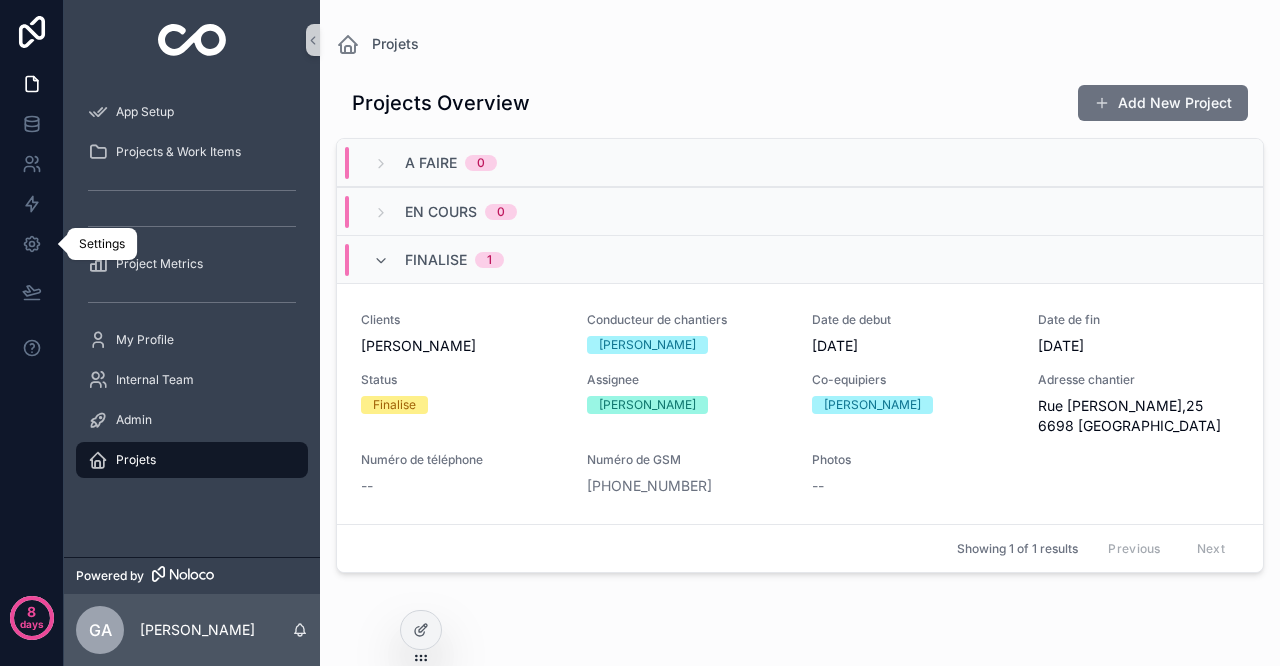 click 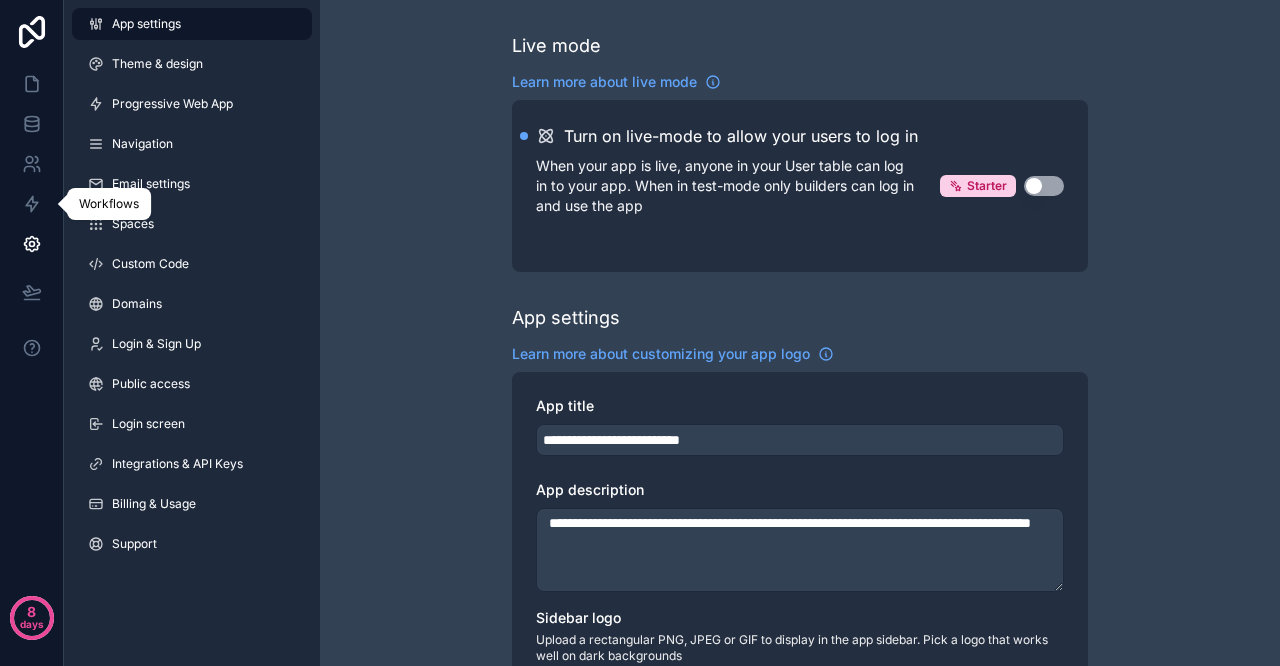 click 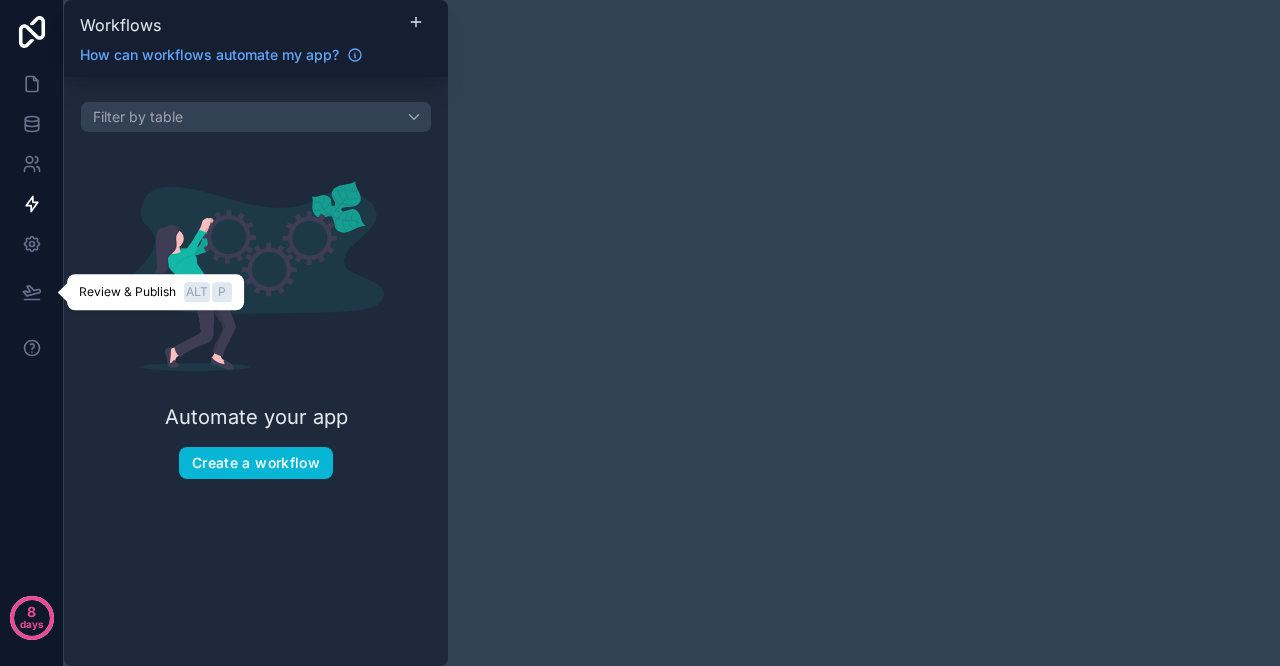 click 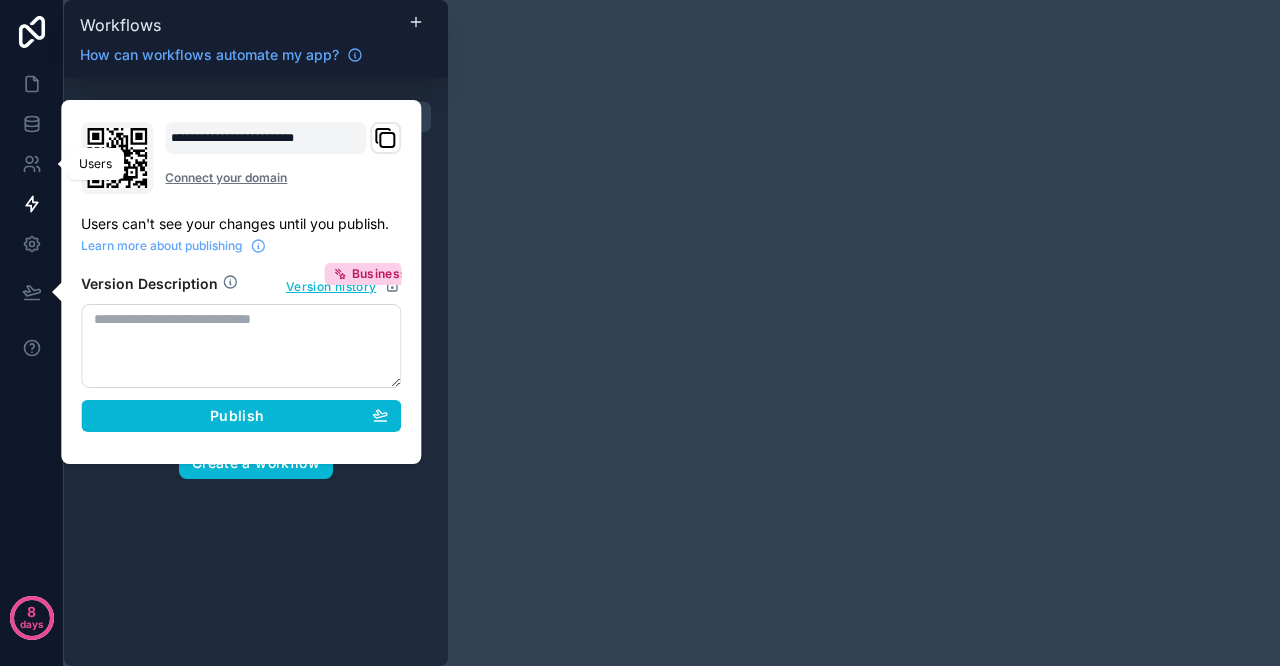 click 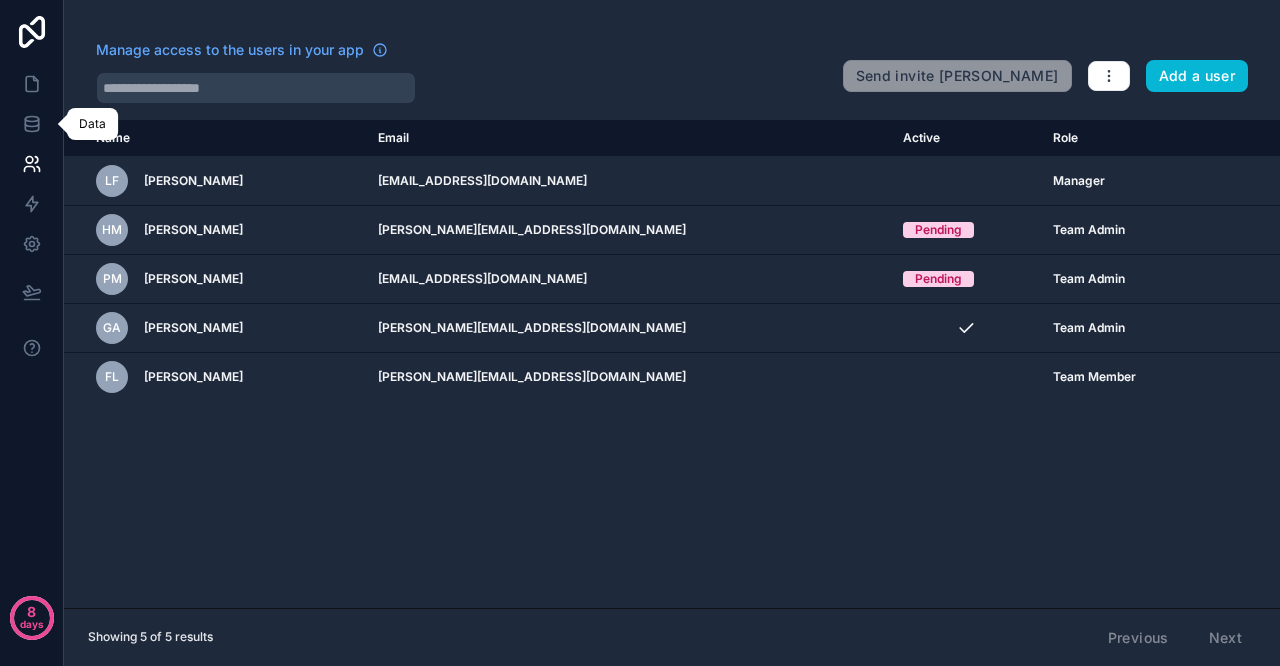 click at bounding box center [31, 124] 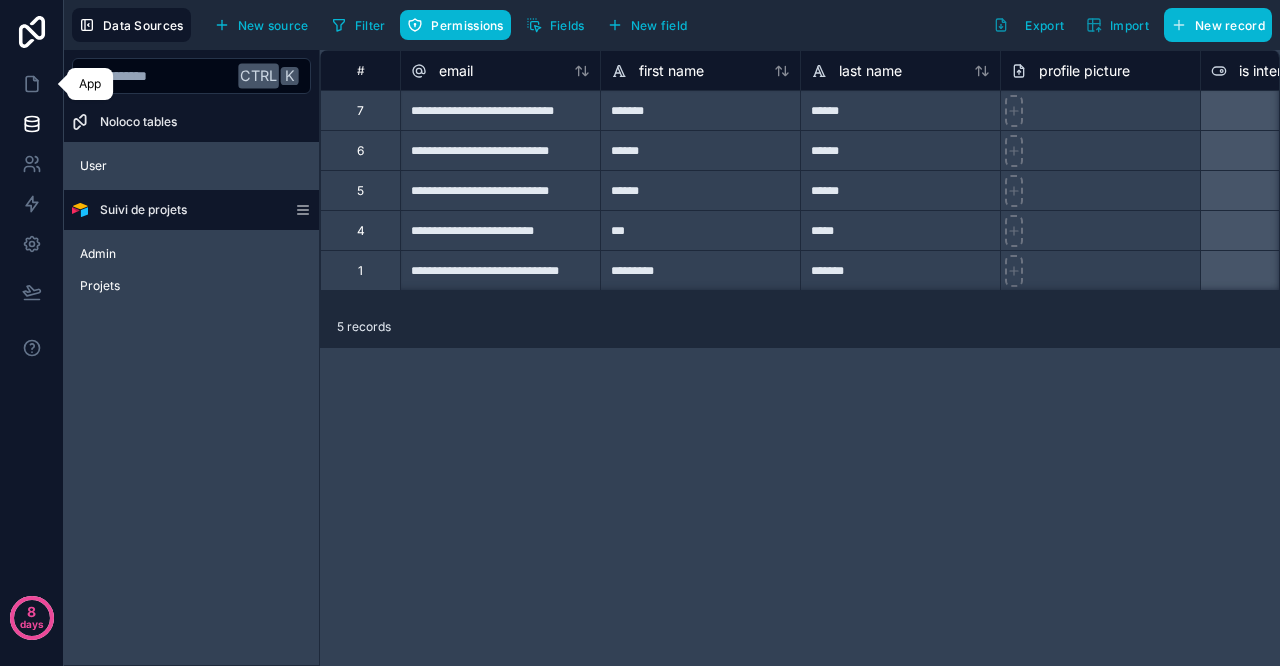 click 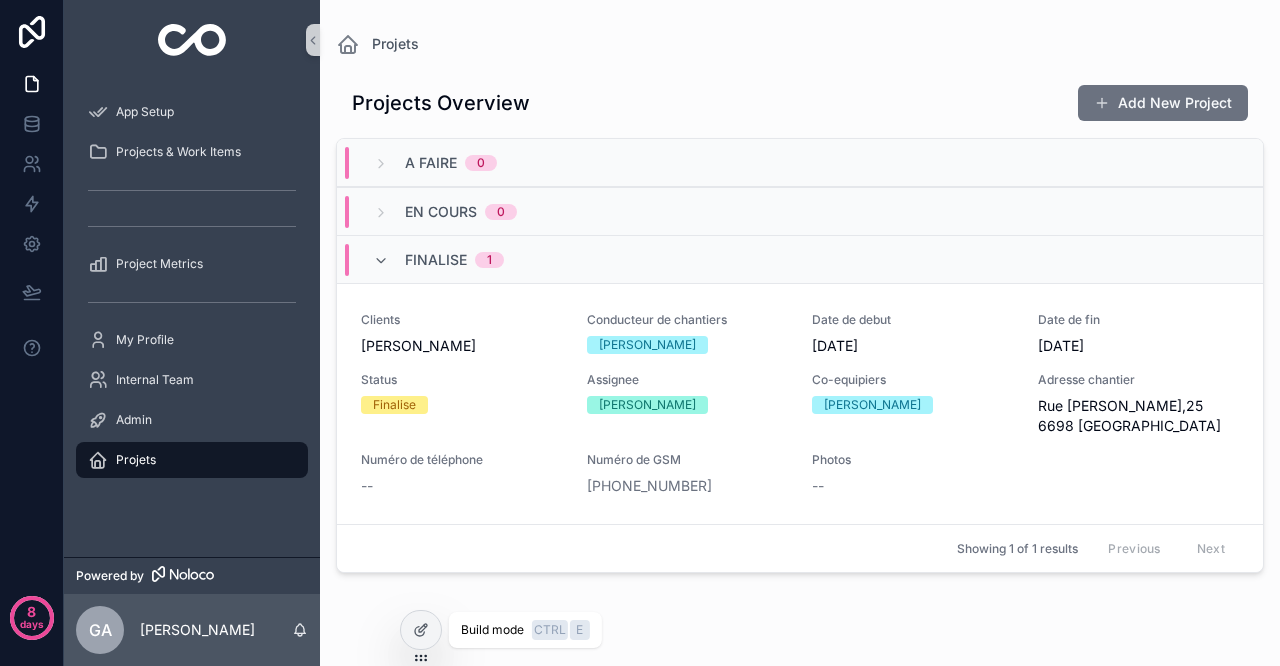 click 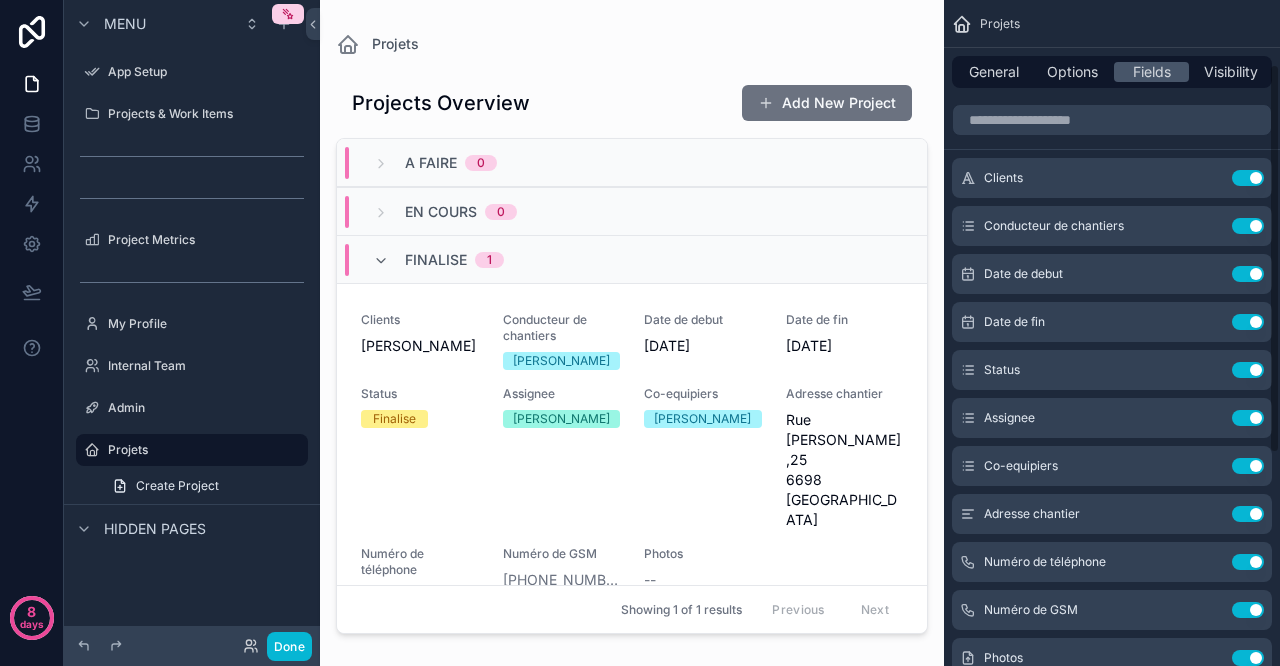 scroll, scrollTop: 0, scrollLeft: 0, axis: both 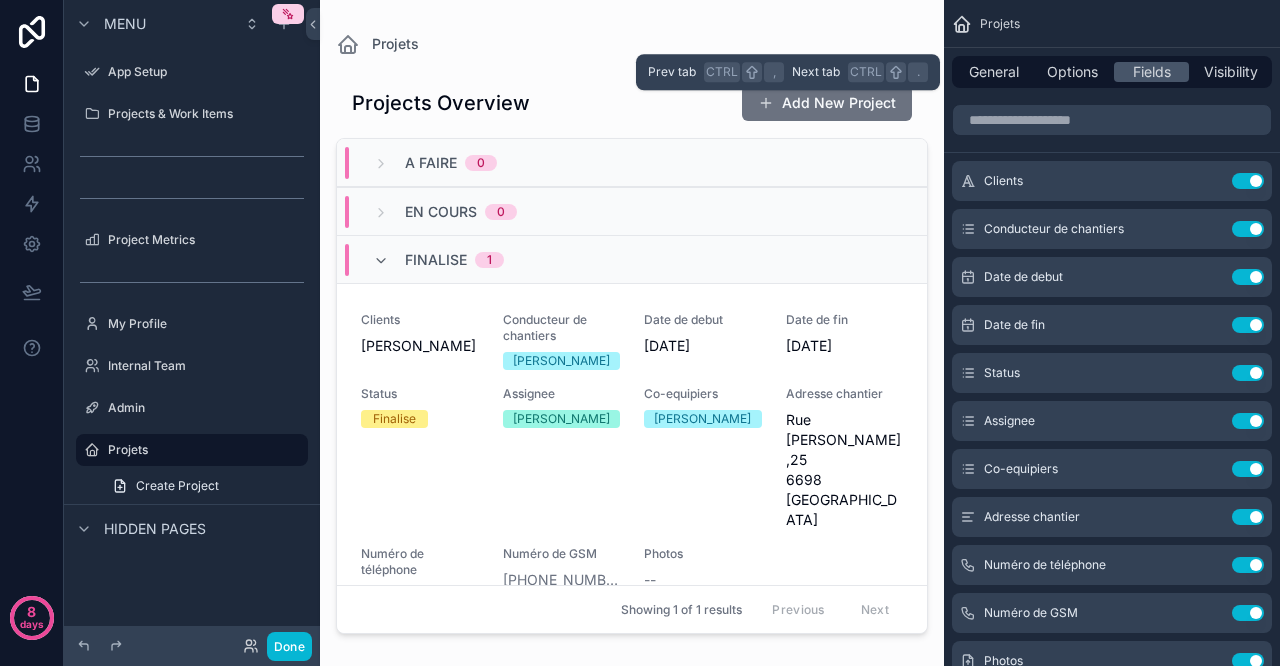 click on "Options" at bounding box center (1072, 72) 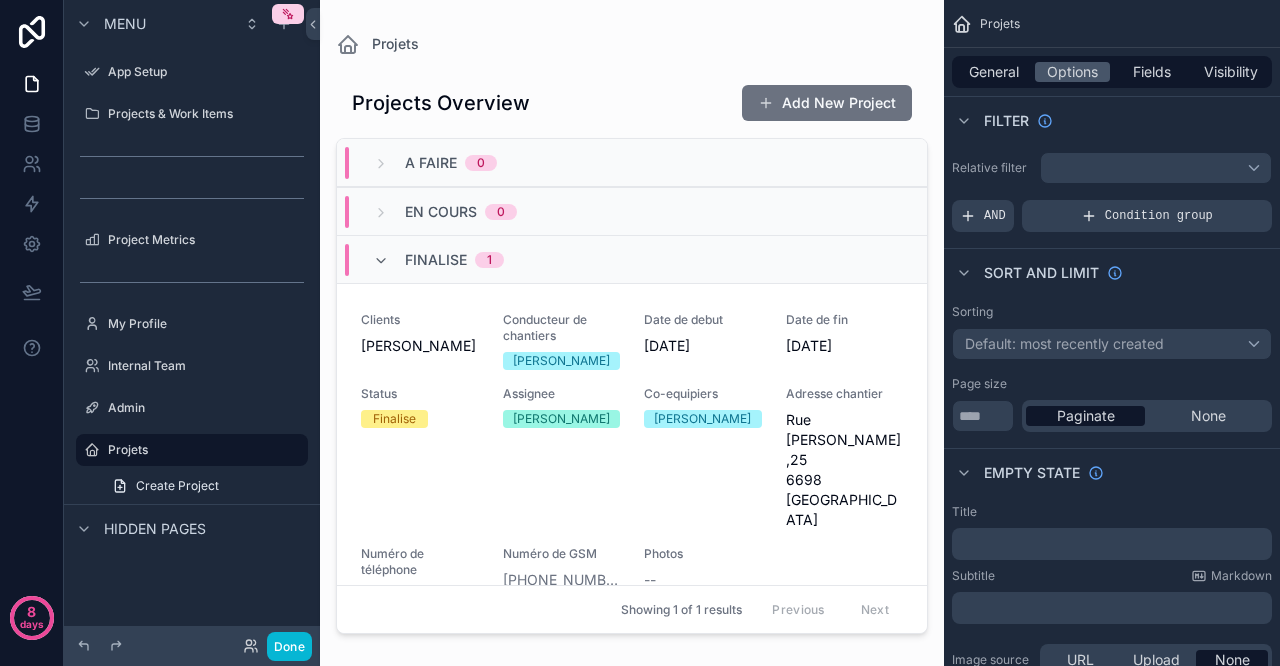 click at bounding box center [632, 321] 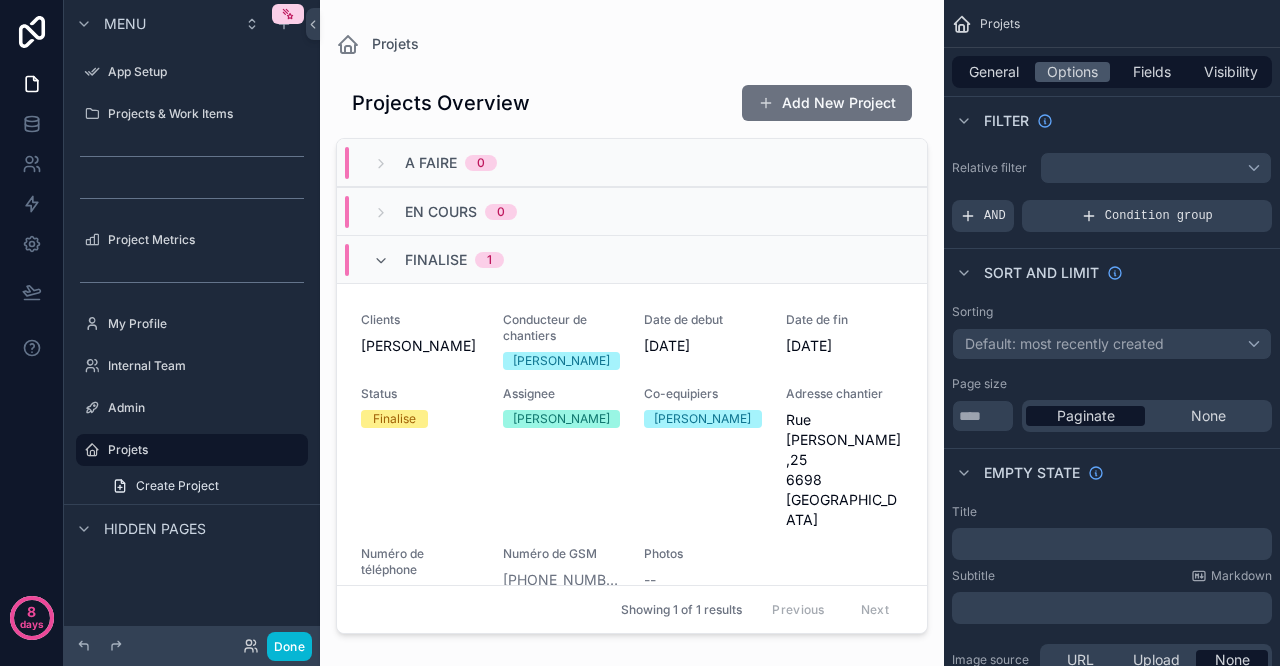 click on "Clients [PERSON_NAME]" at bounding box center [420, 341] 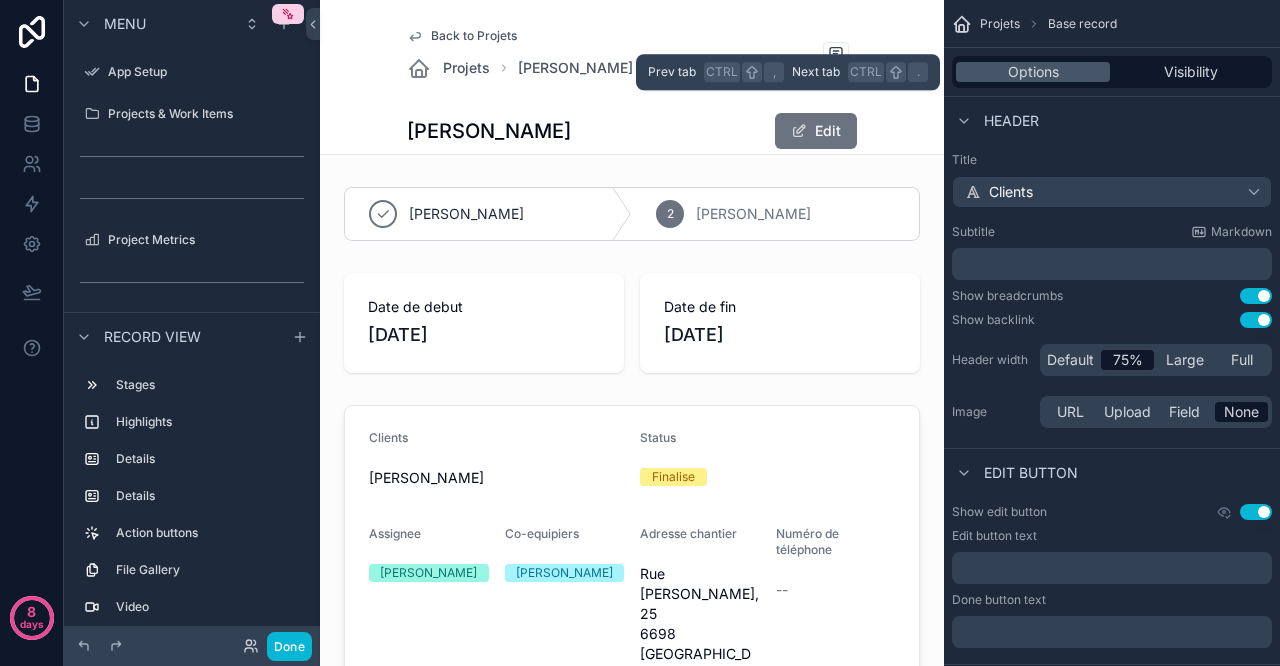 click on "Visibility" at bounding box center (1191, 72) 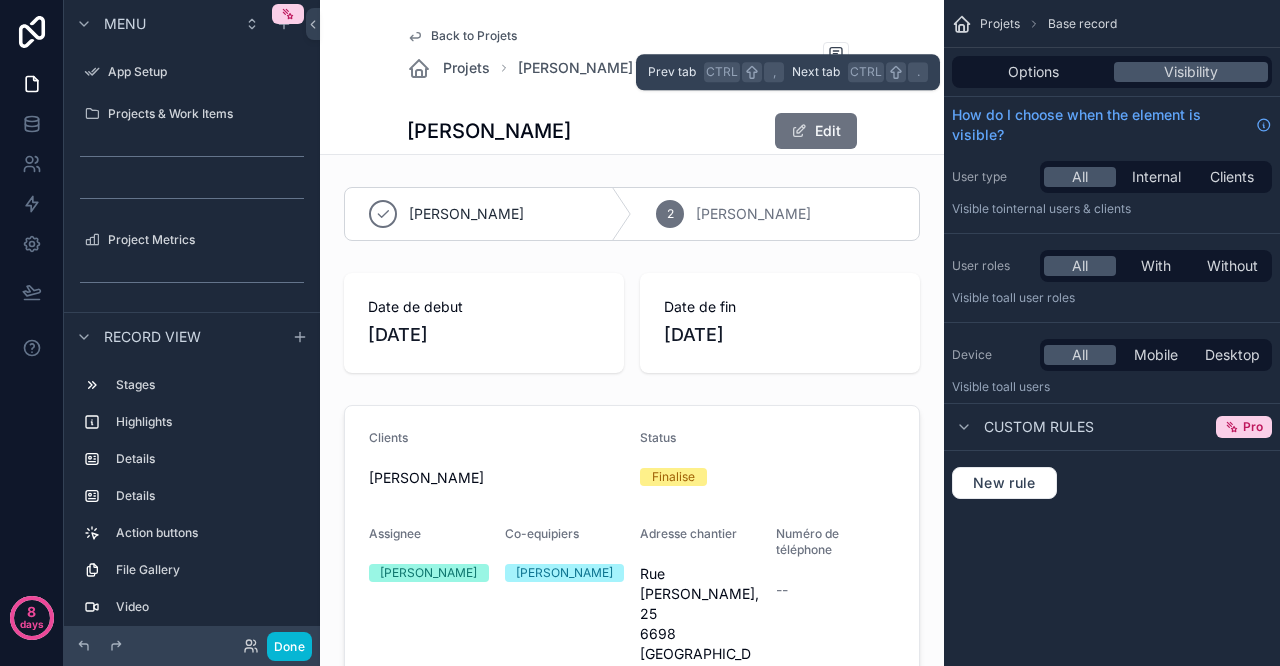 click on "Options" at bounding box center (1033, 72) 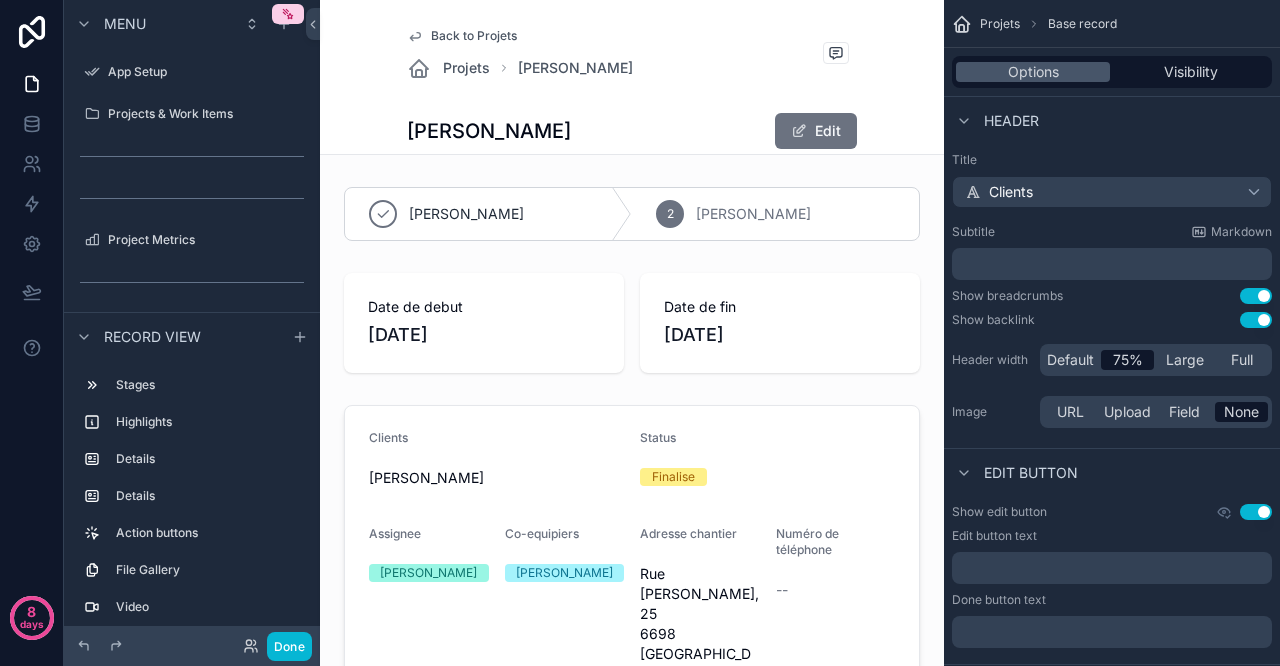 click on "Header" at bounding box center (1011, 121) 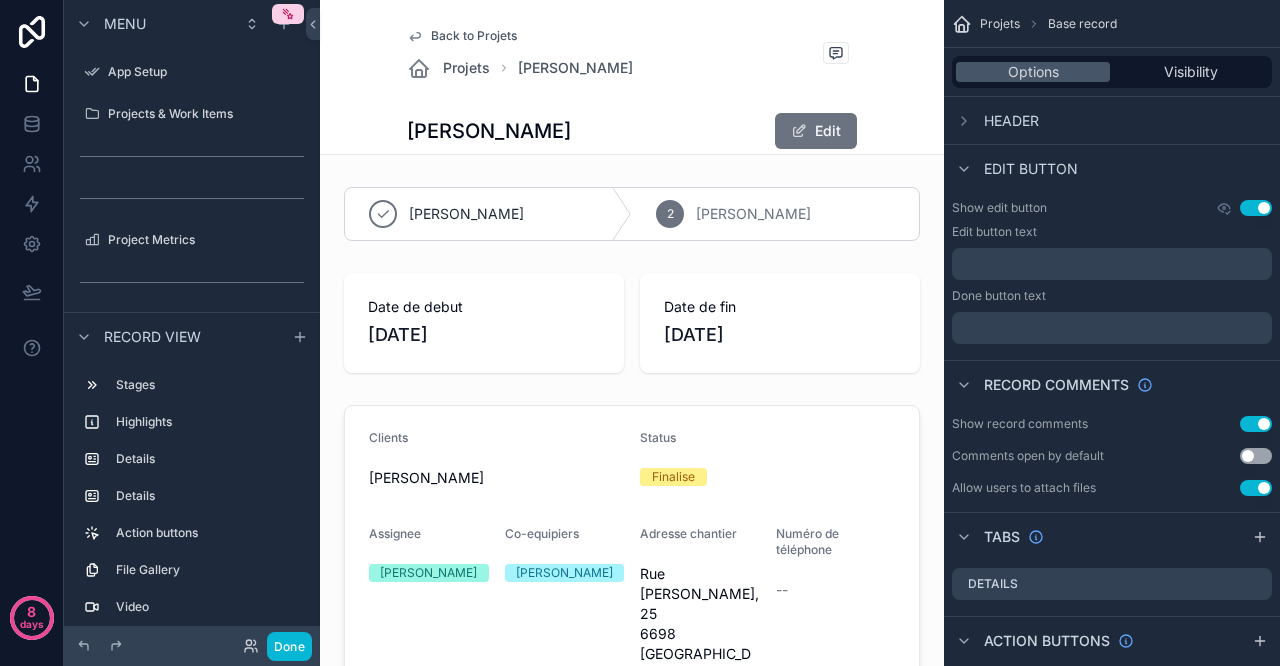 click on "﻿" at bounding box center [1114, 264] 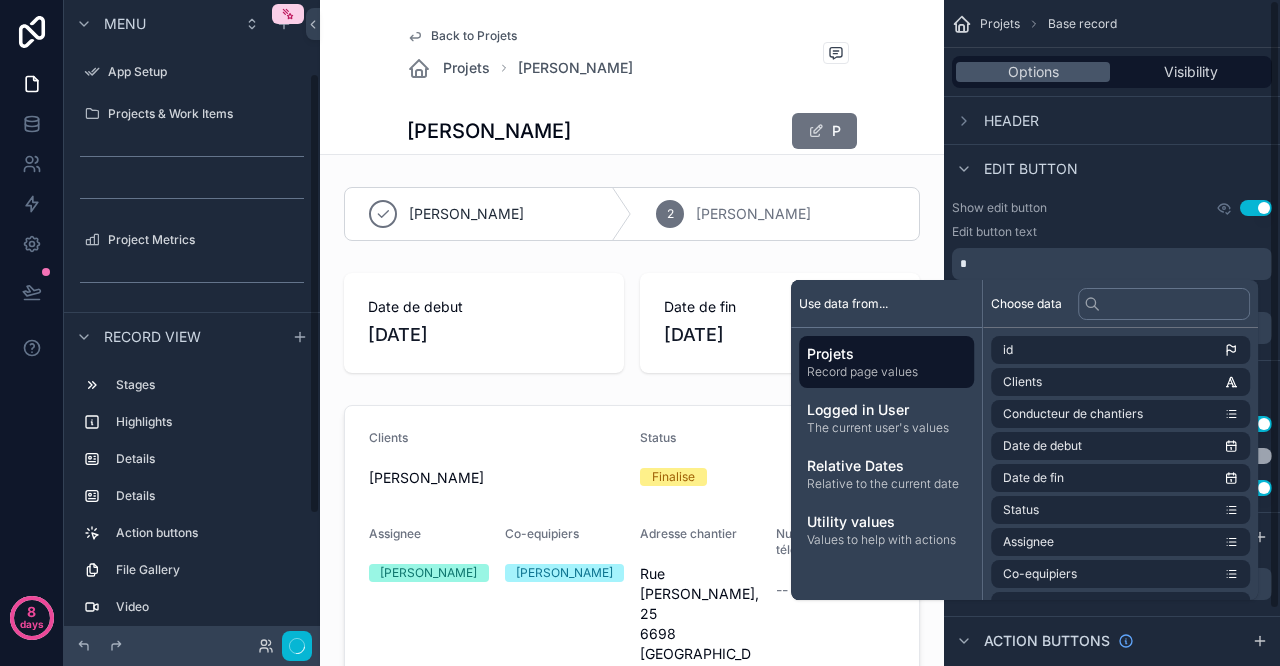 scroll, scrollTop: 107, scrollLeft: 0, axis: vertical 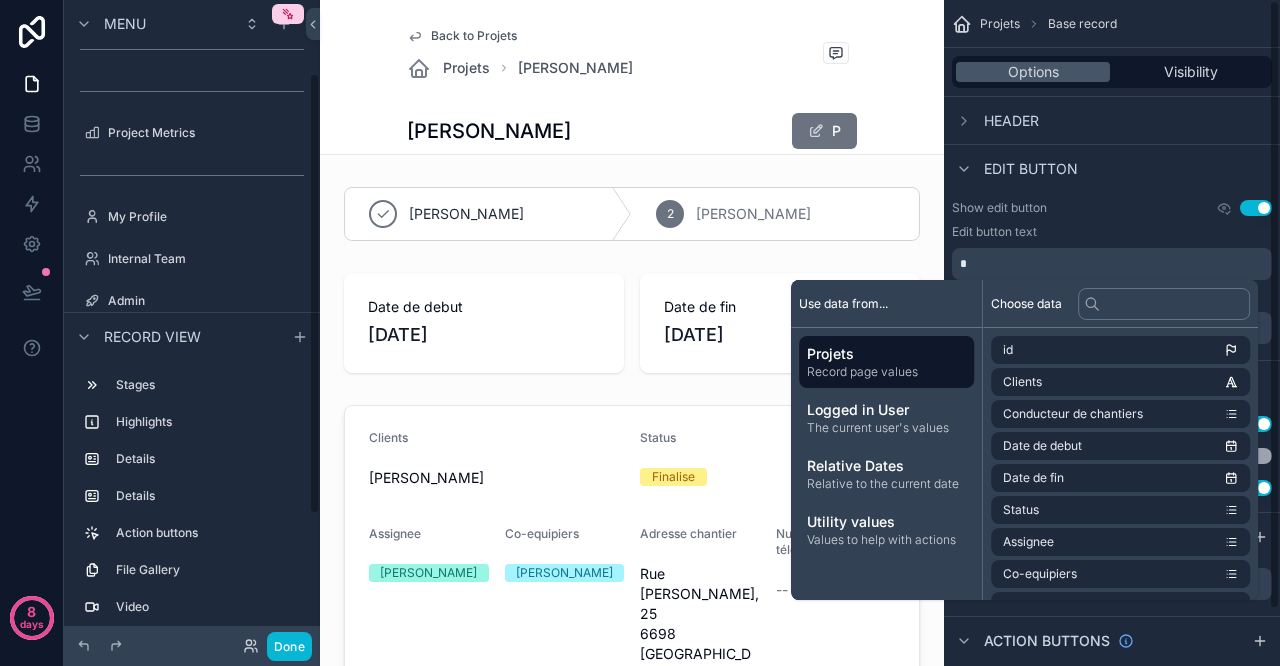 type 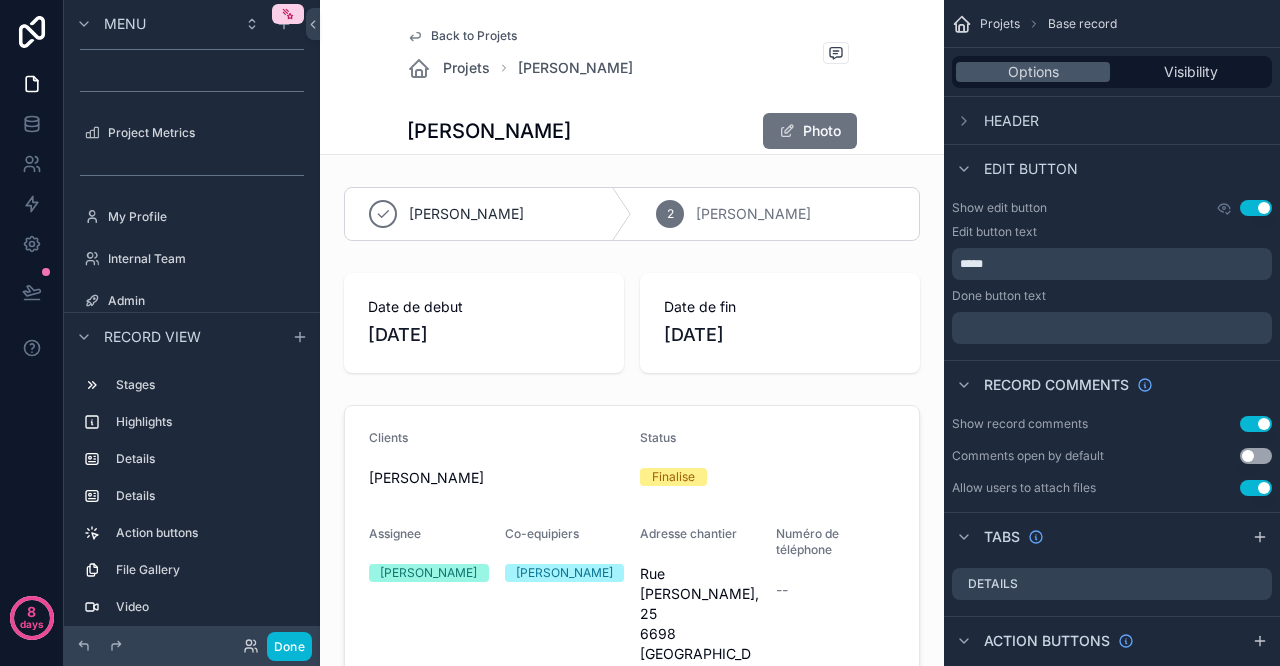 click on "*****" at bounding box center (1114, 264) 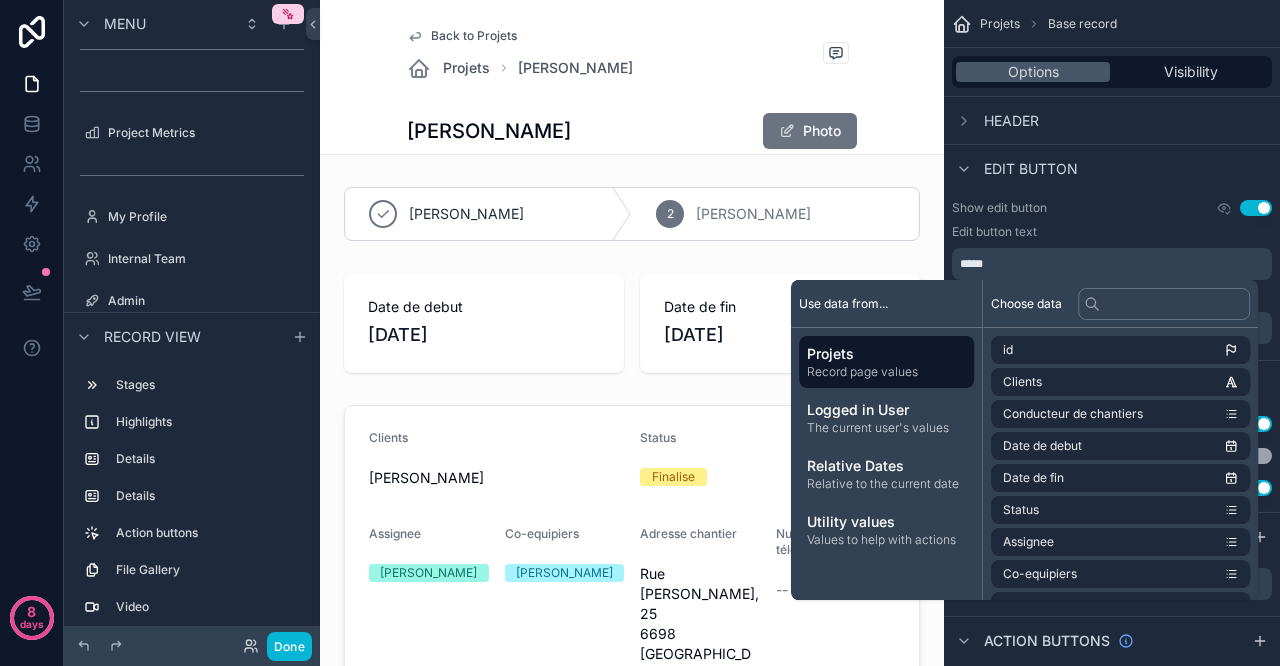 click on "Projets" at bounding box center (886, 354) 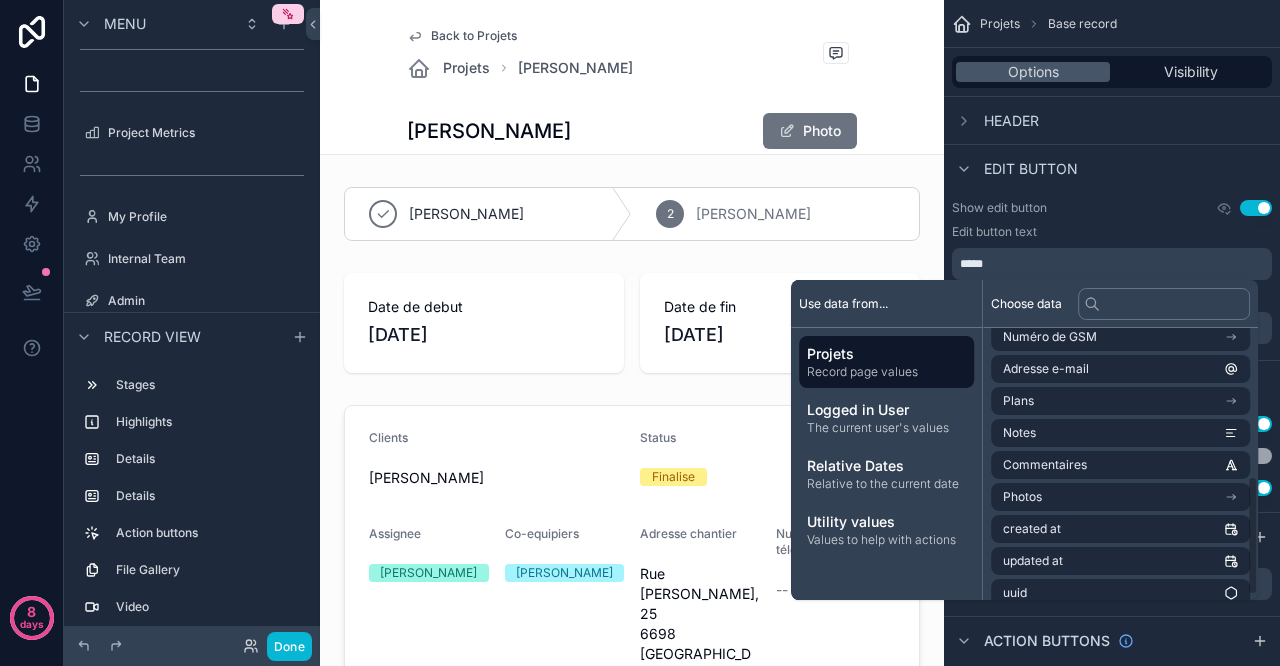 scroll, scrollTop: 348, scrollLeft: 0, axis: vertical 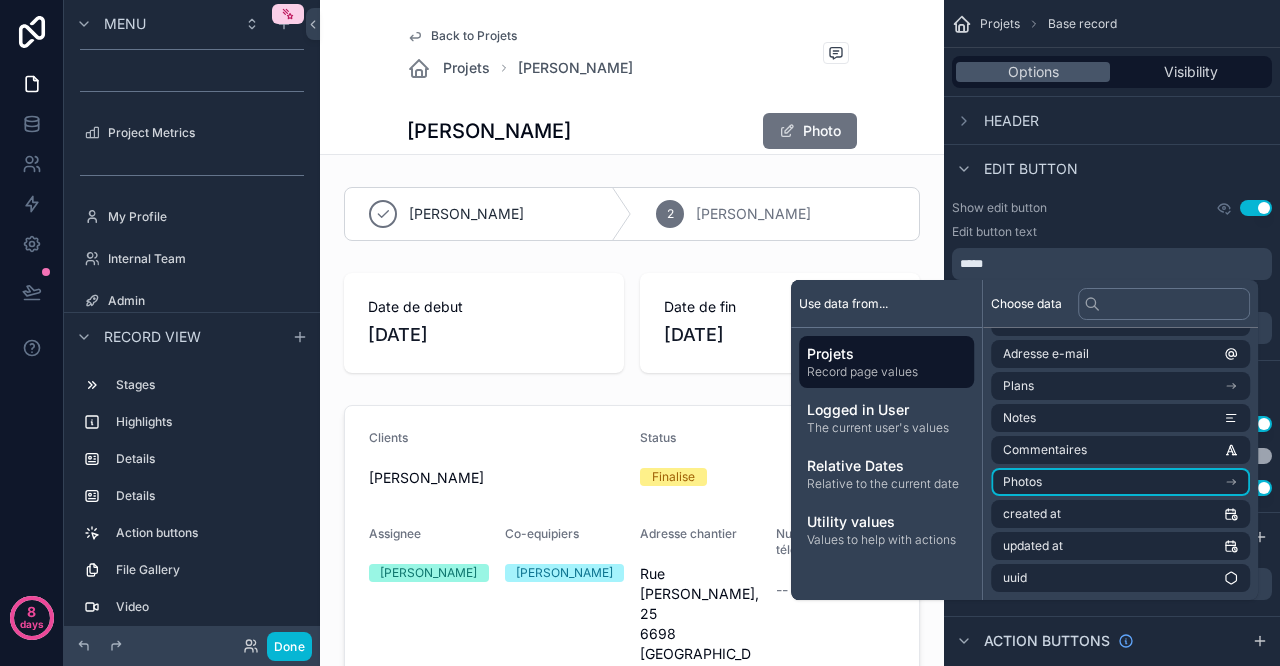 click on "Photos" at bounding box center [1120, 482] 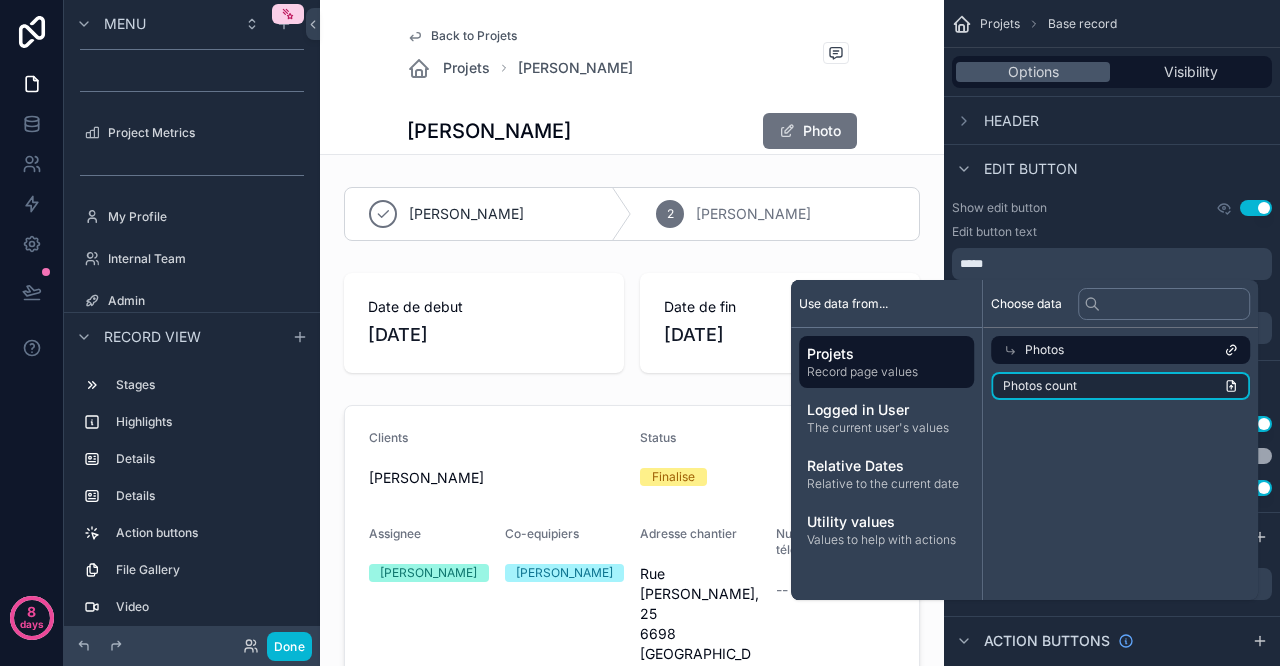 click on "Photos count" at bounding box center (1120, 386) 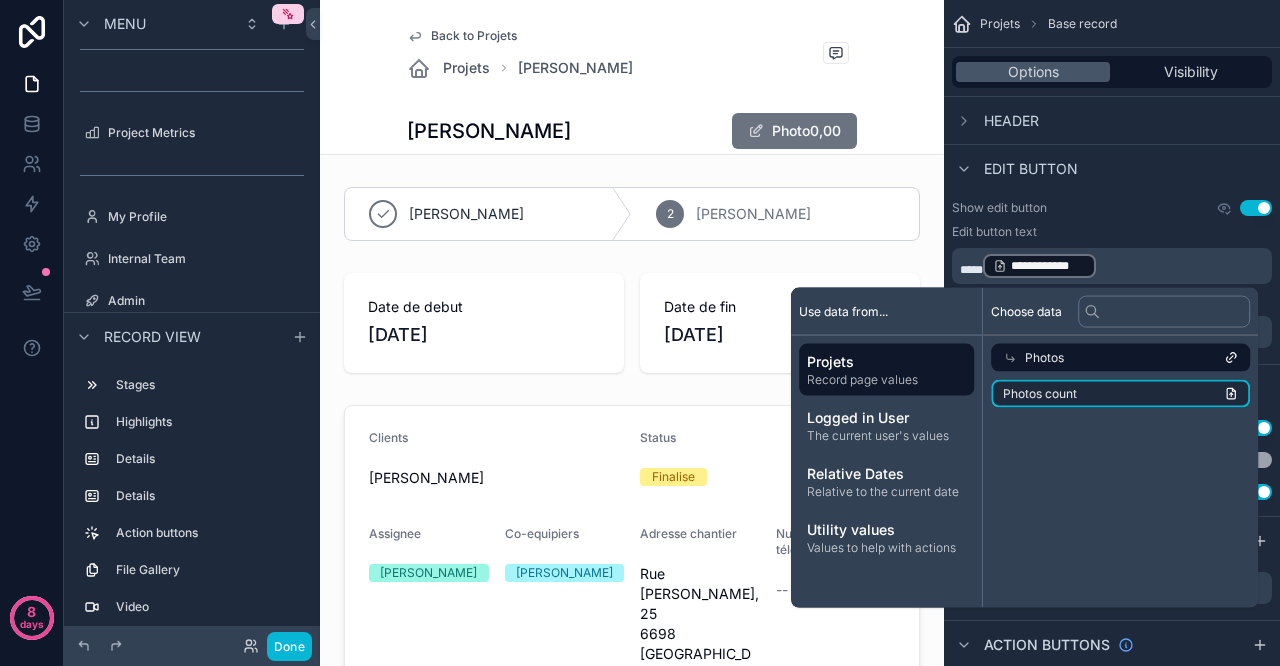 click on "Photos count" at bounding box center [1120, 394] 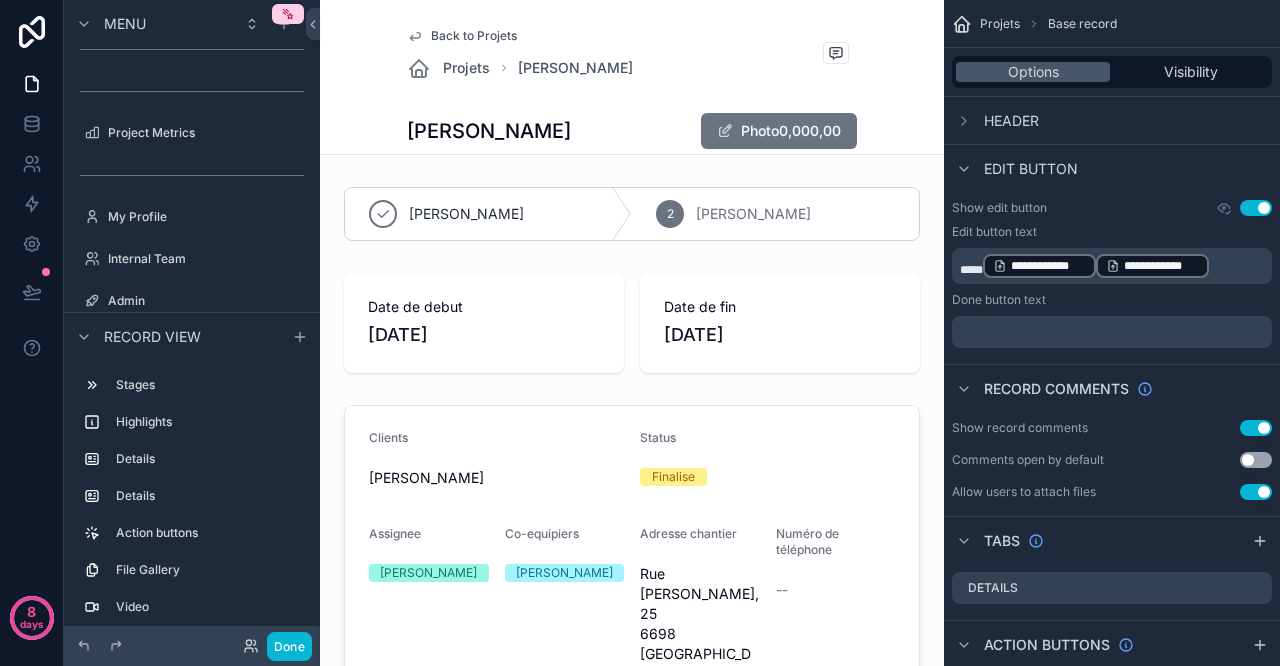 click on "**********" at bounding box center (1161, 266) 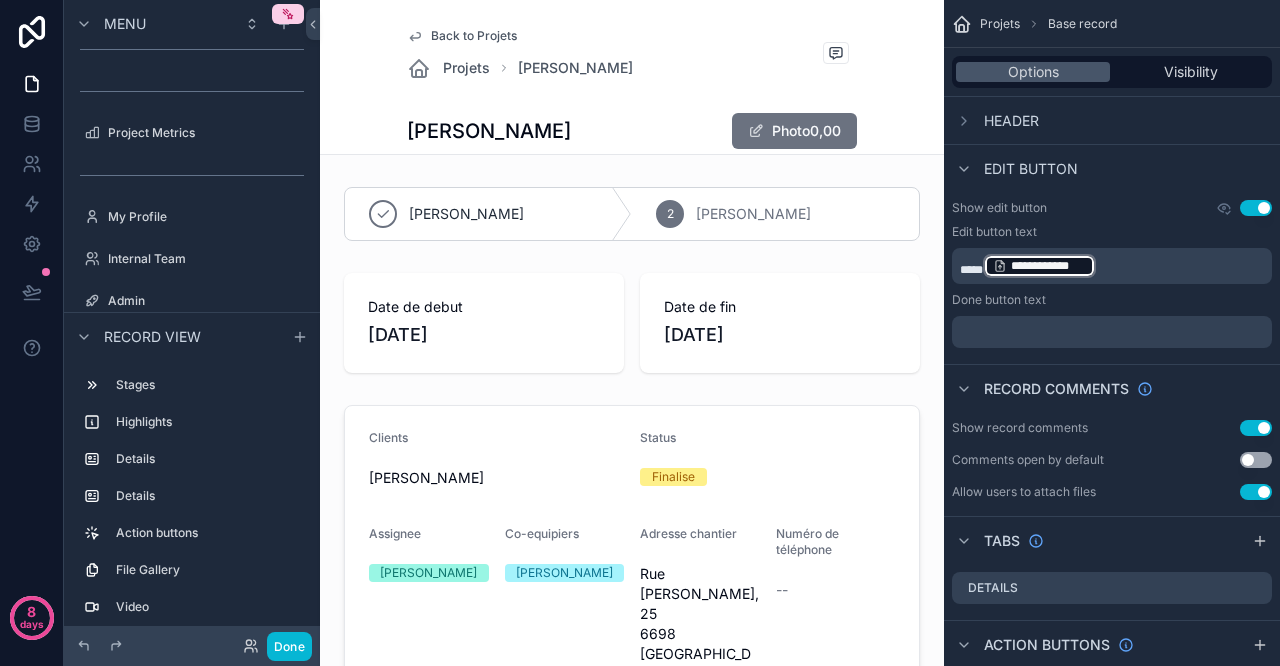 click on "**********" at bounding box center [1048, 266] 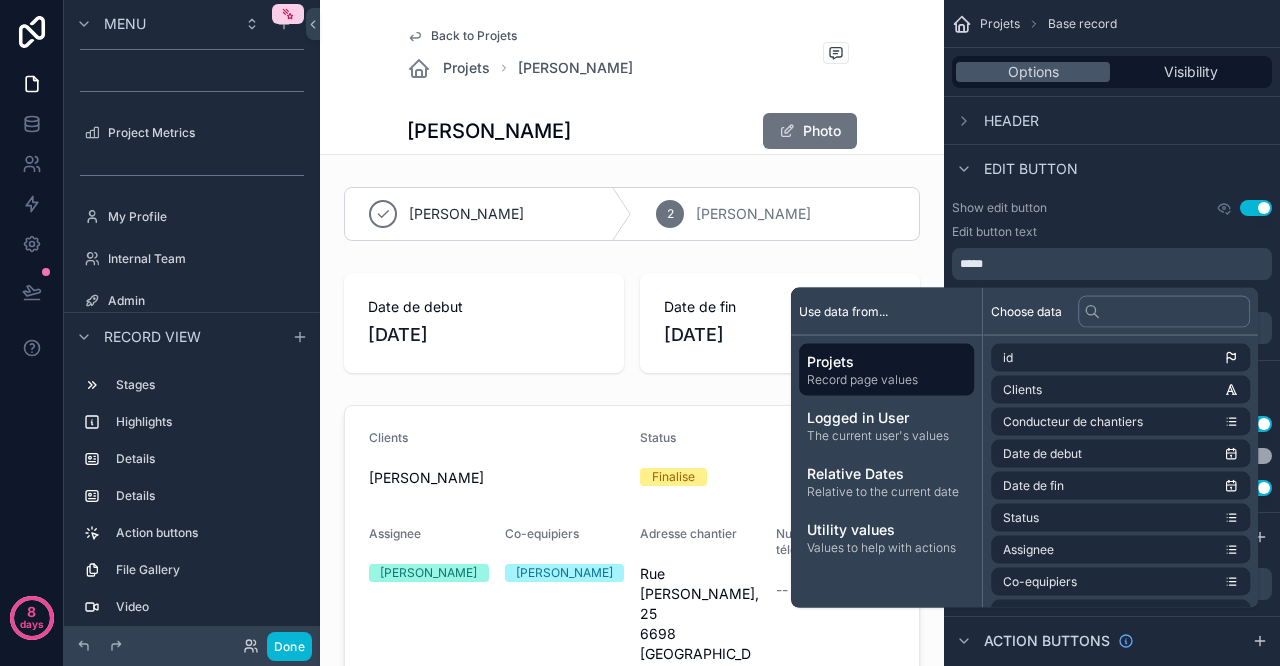 click on "Edit button text" at bounding box center [1112, 232] 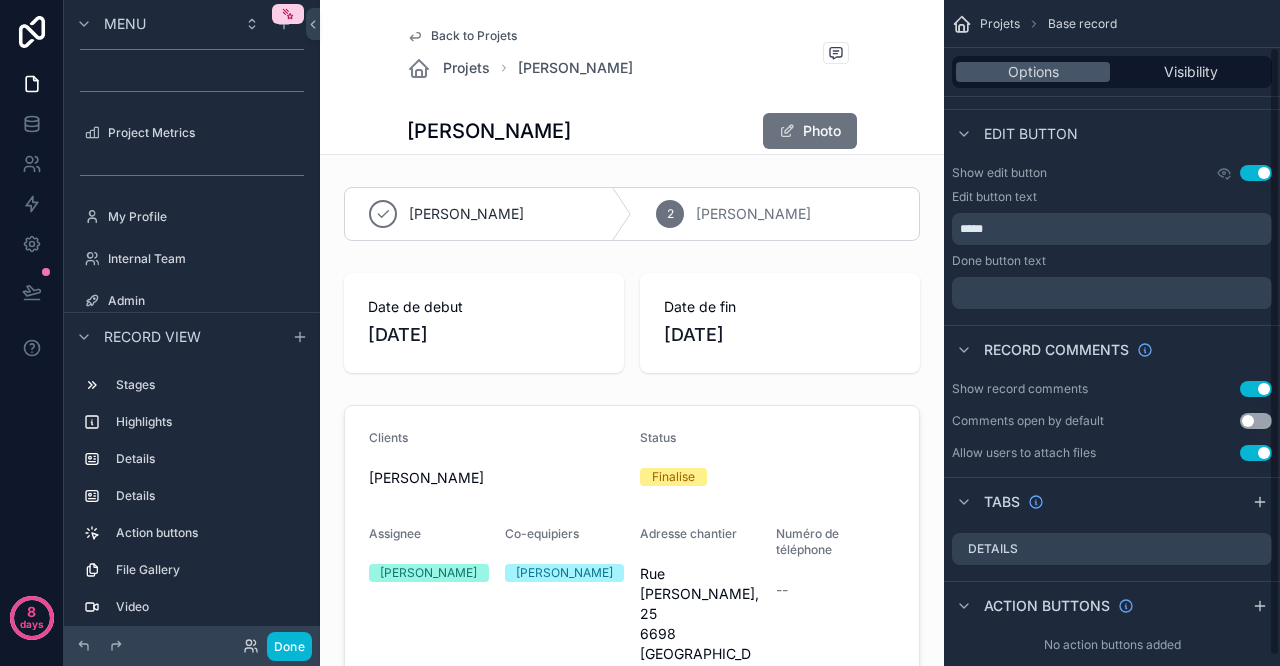 scroll, scrollTop: 62, scrollLeft: 0, axis: vertical 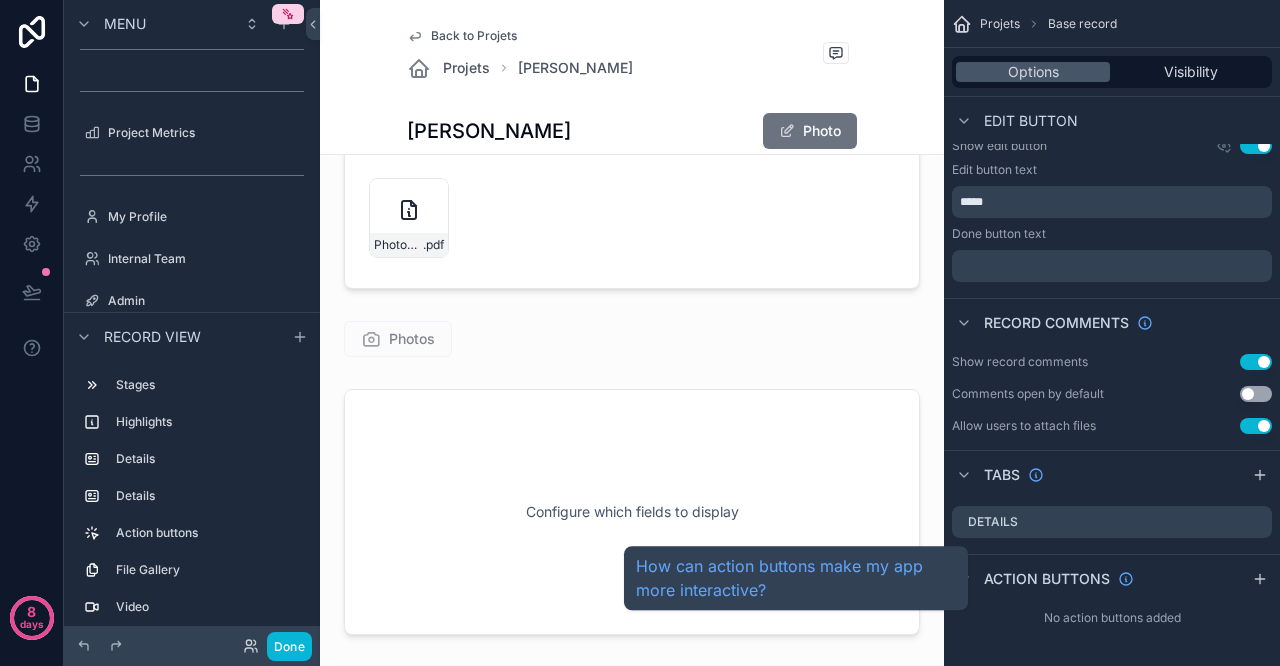 click on "Action buttons" at bounding box center [1047, 579] 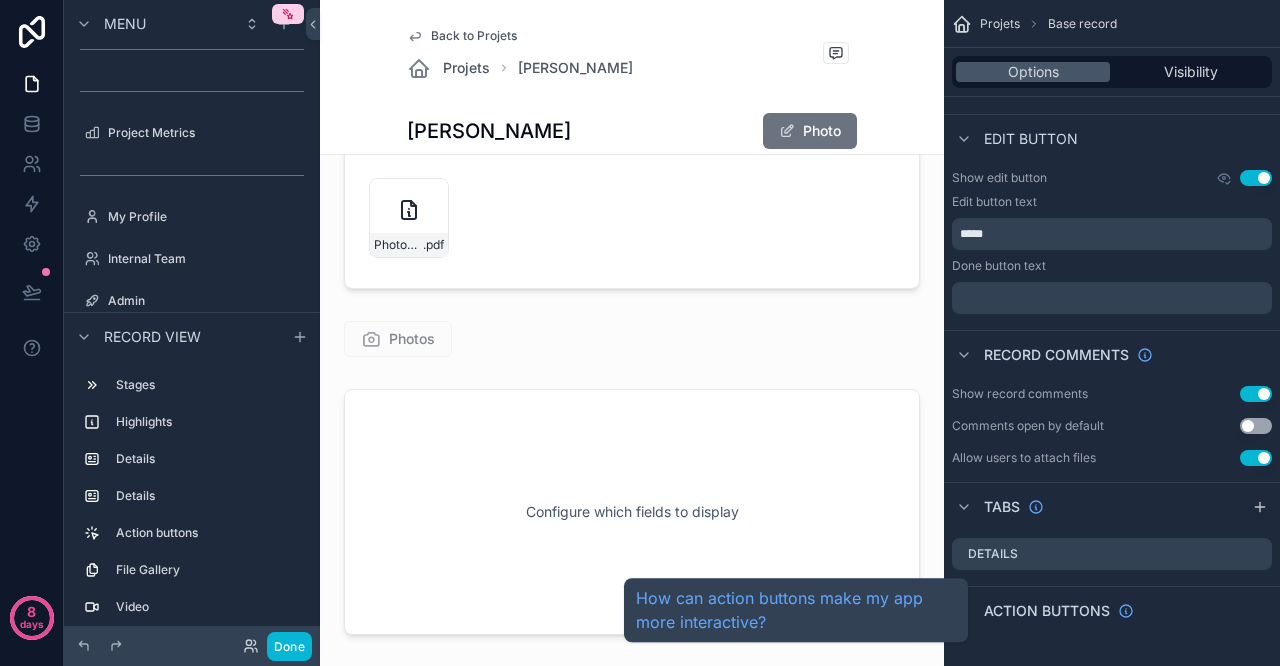 click on "Action buttons" at bounding box center (1047, 611) 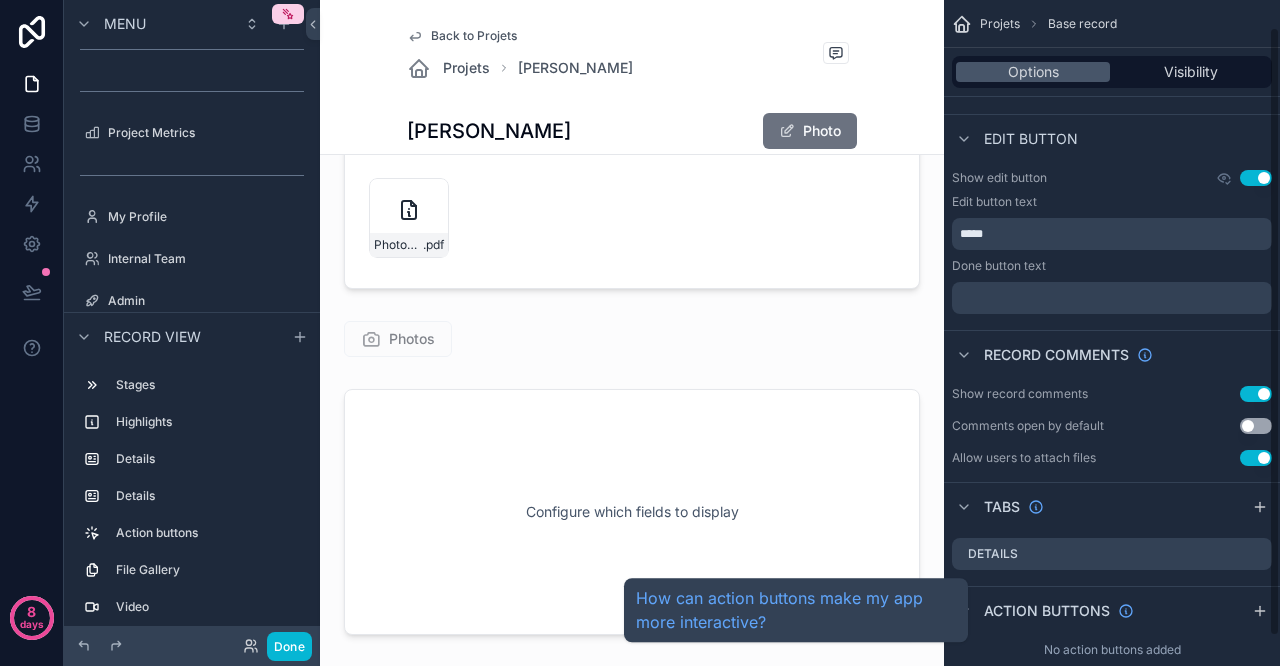 scroll, scrollTop: 62, scrollLeft: 0, axis: vertical 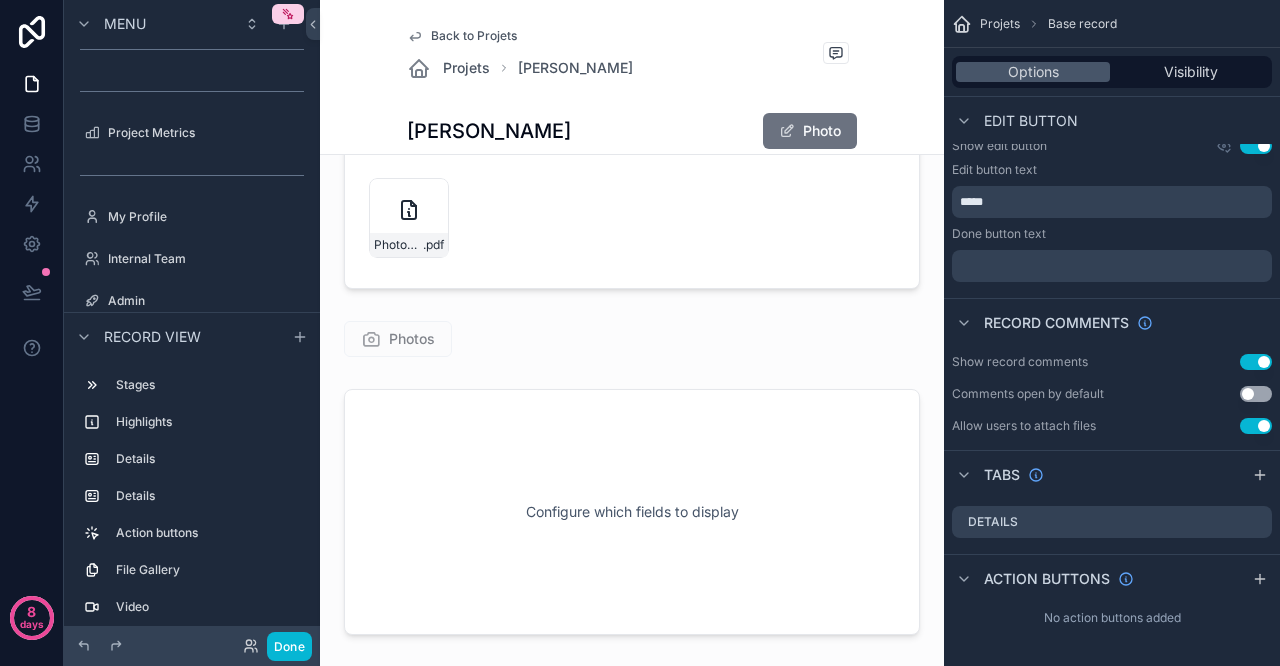 click 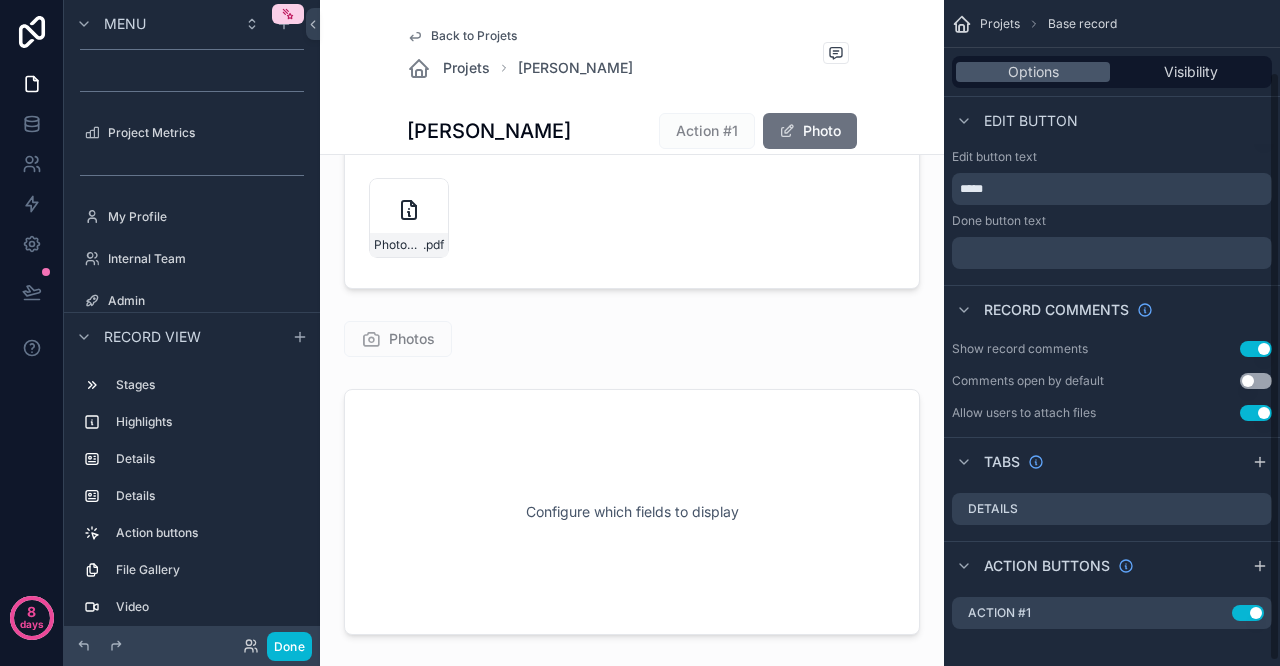 scroll, scrollTop: 86, scrollLeft: 0, axis: vertical 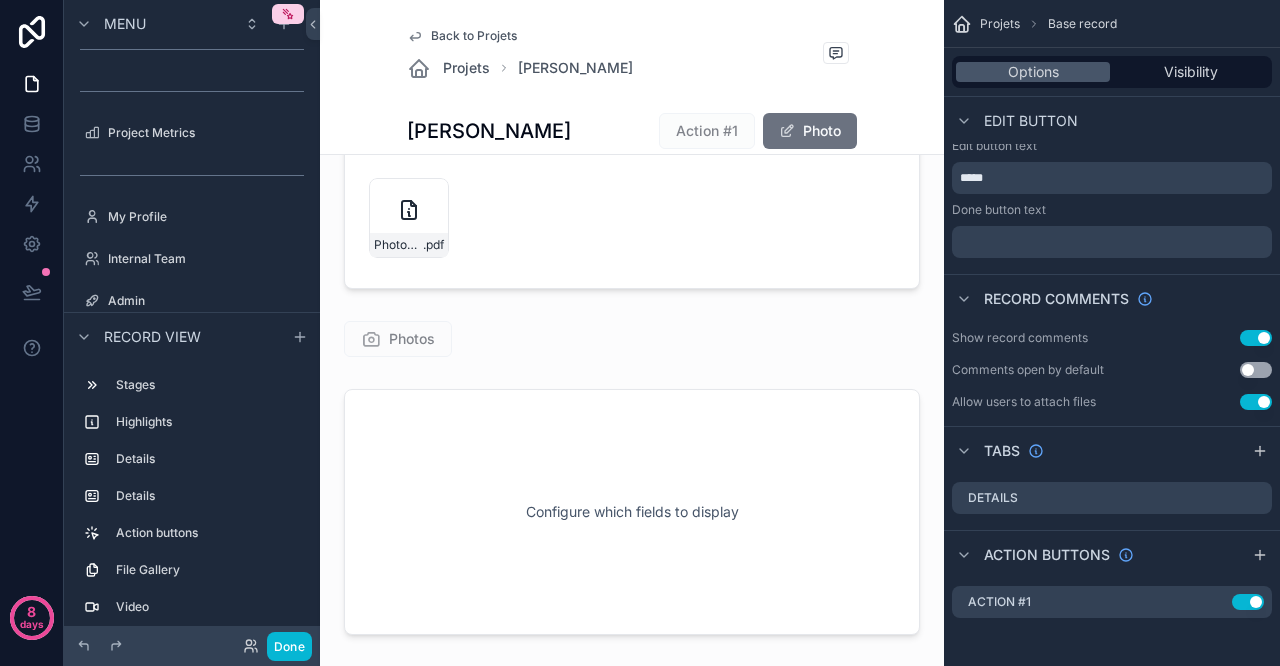 click on "Action #1 Use setting" at bounding box center (1112, 602) 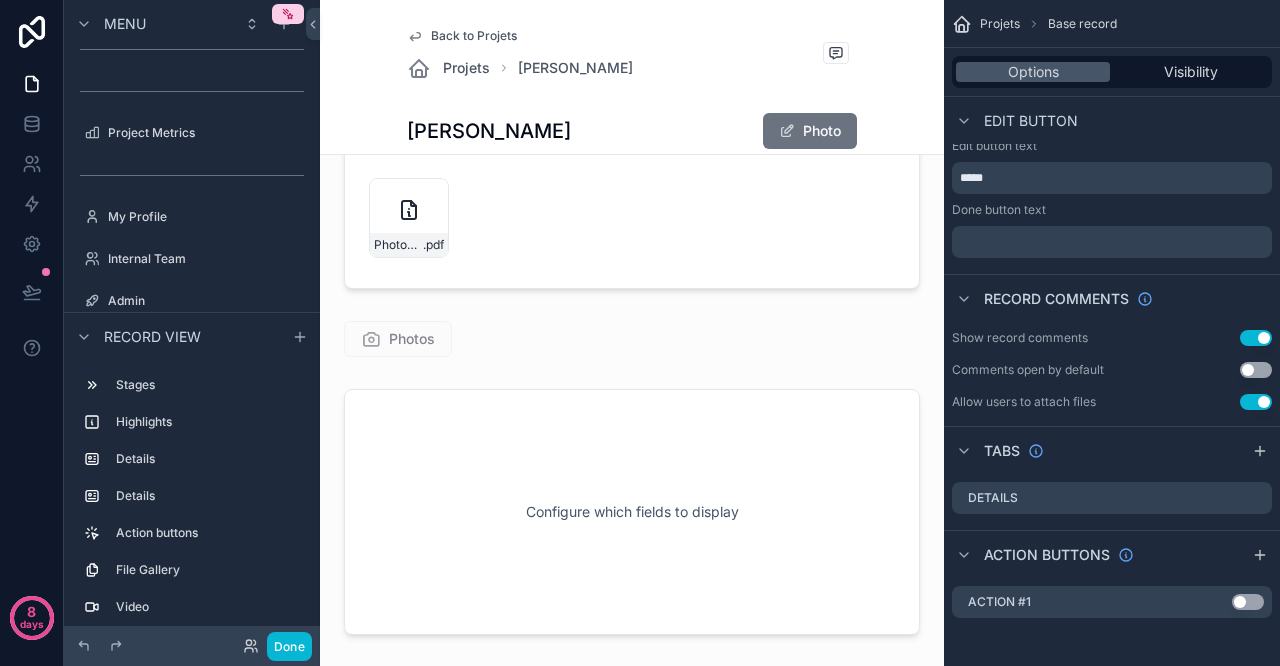 click on "Use setting" at bounding box center (1248, 602) 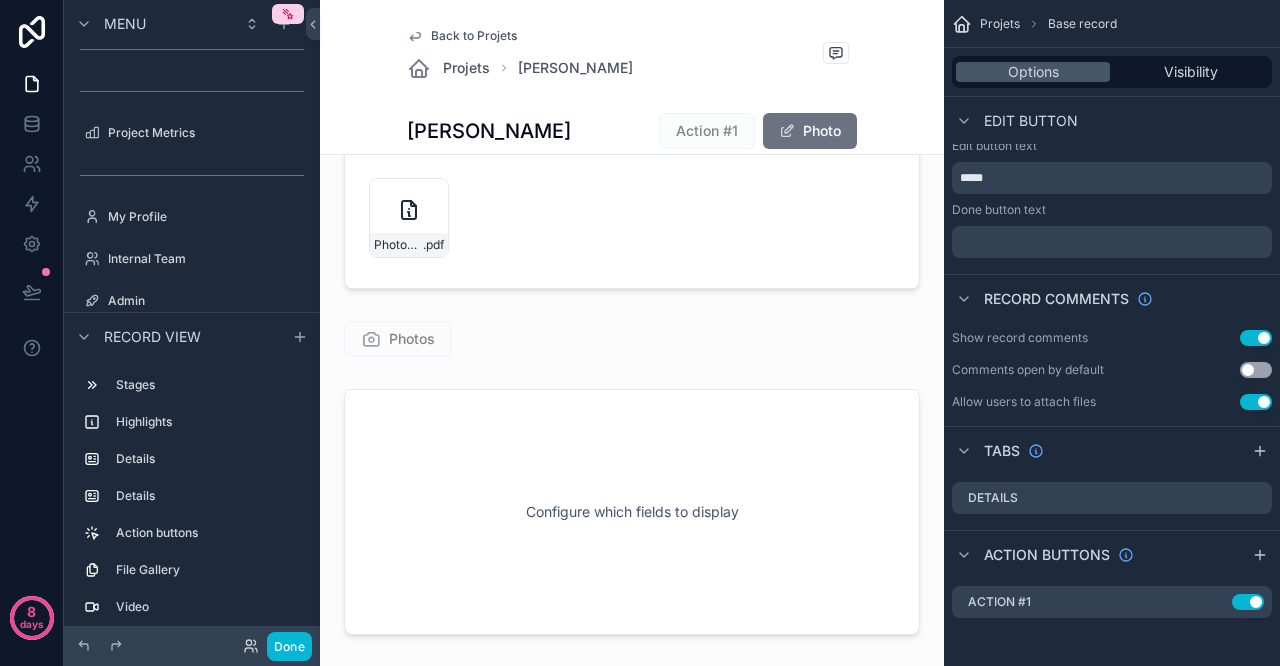 click on "Use setting" at bounding box center [1248, 602] 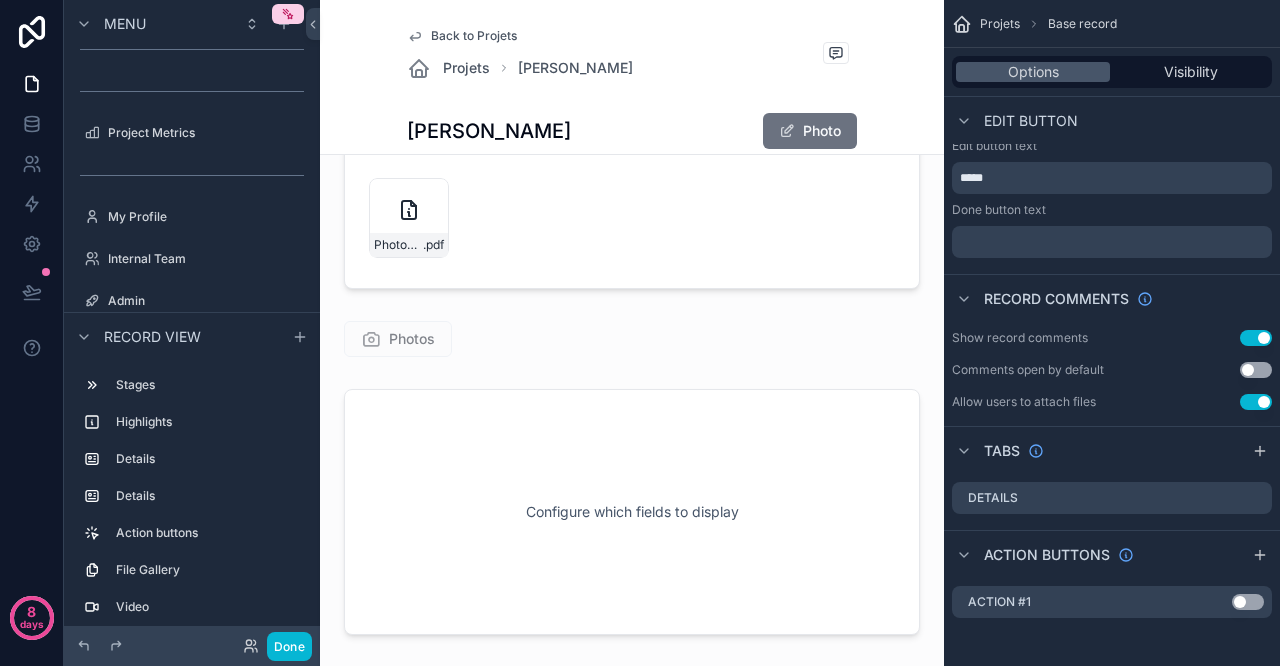 click on "Use setting" at bounding box center [1248, 602] 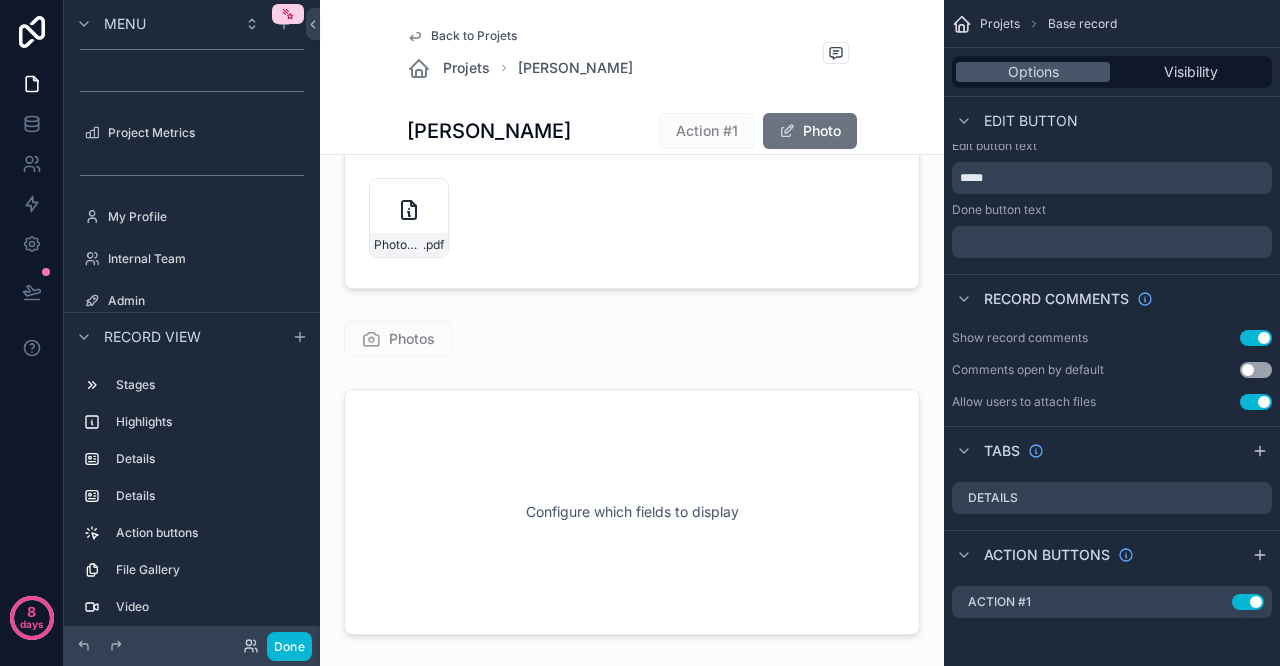 click on "Use setting" at bounding box center (1248, 602) 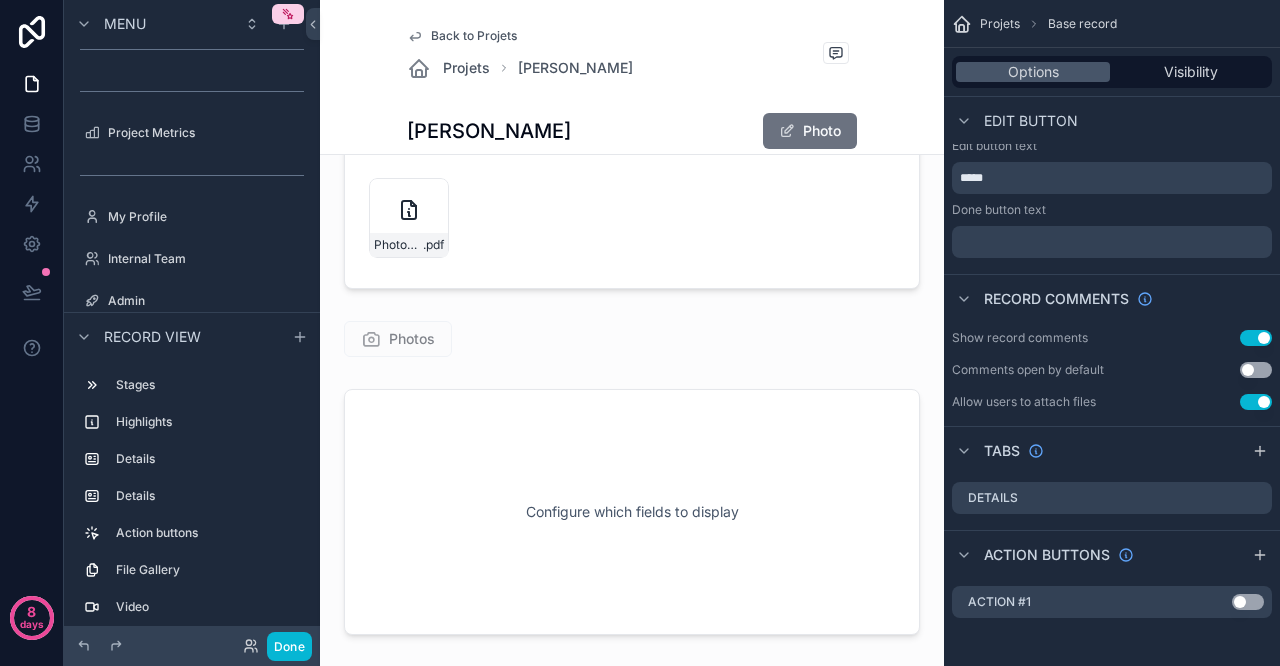 click 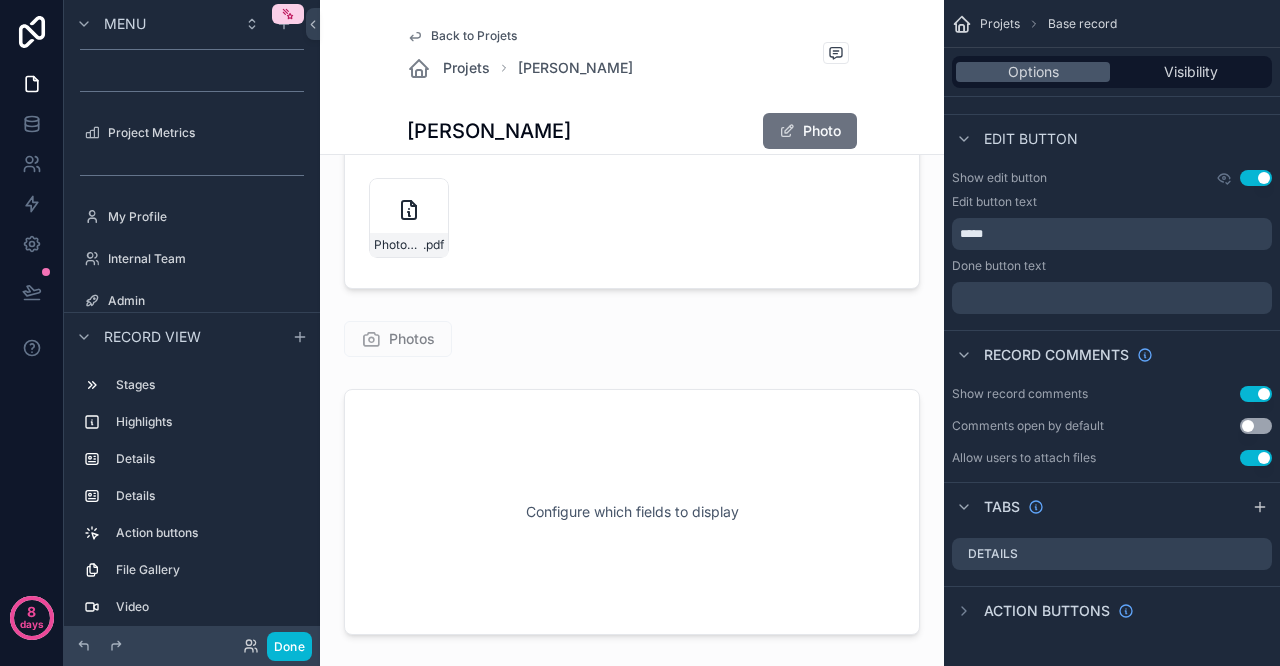 click 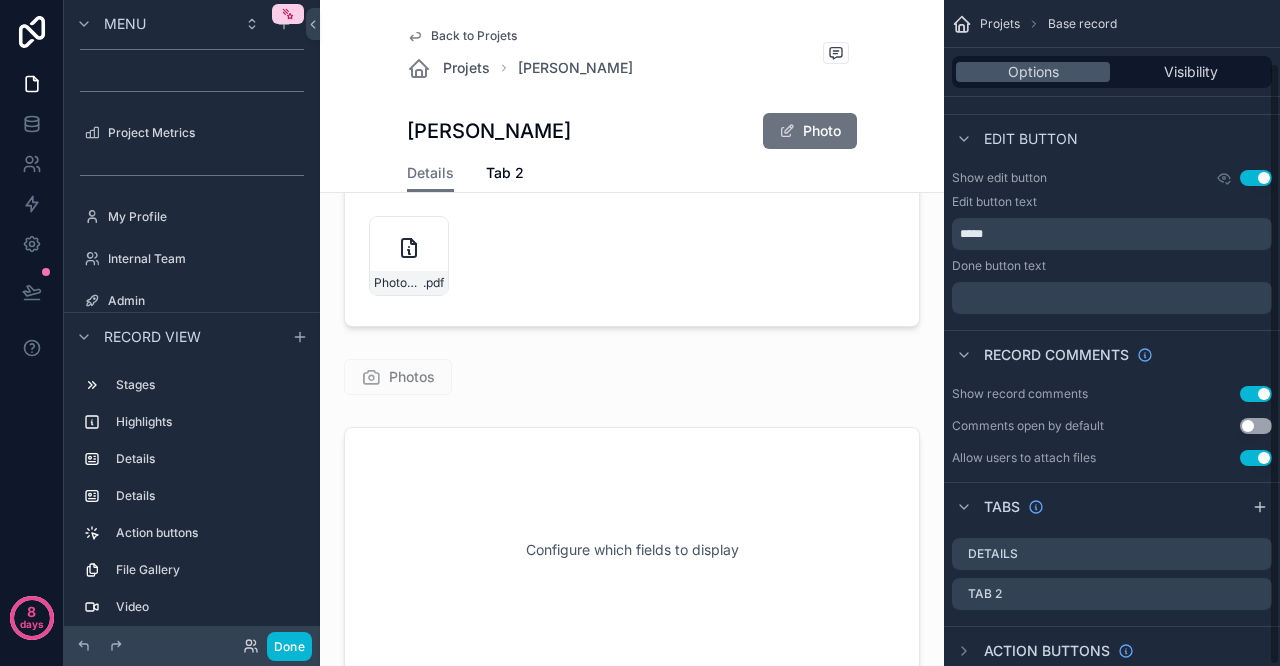 scroll, scrollTop: 0, scrollLeft: 0, axis: both 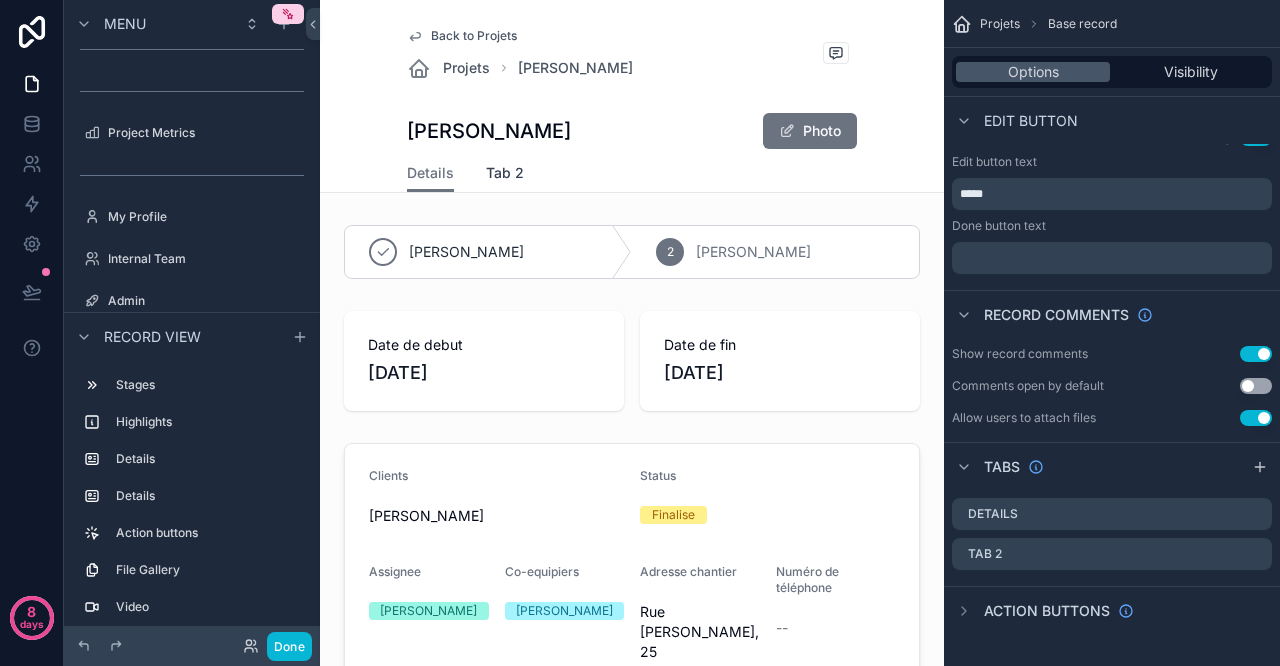 click on "Tab 2" at bounding box center (505, 173) 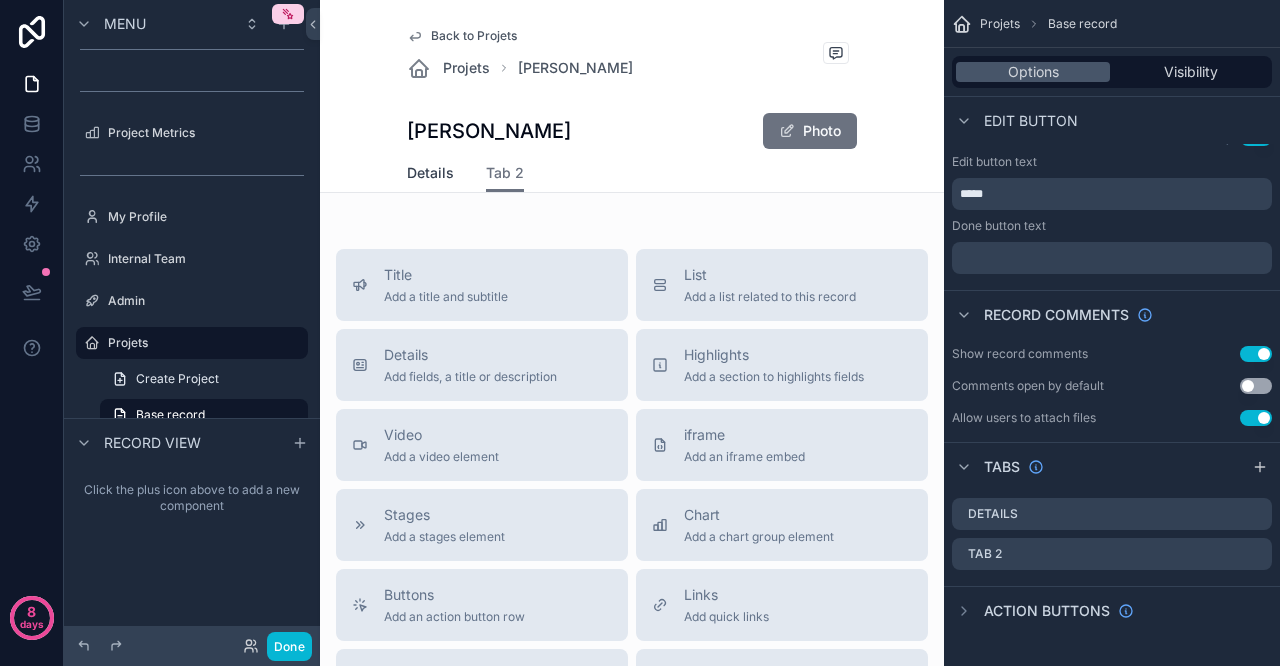 click on "Details" at bounding box center (430, 173) 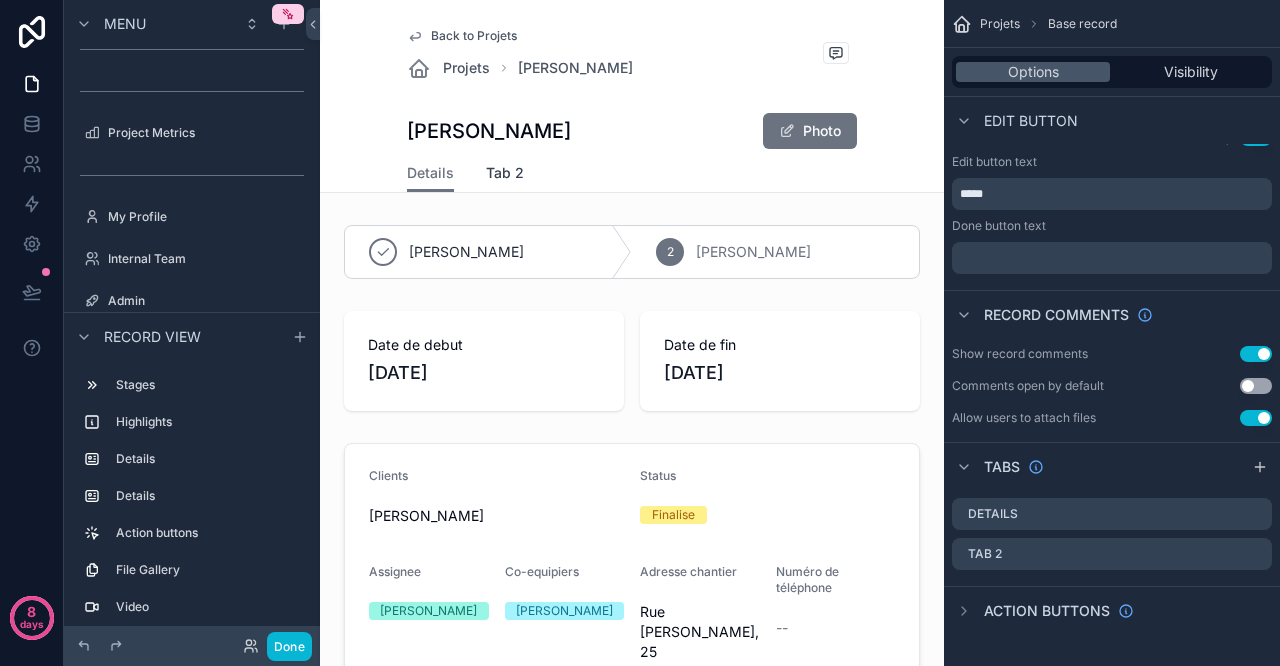 click on "Tab 2" at bounding box center (505, 173) 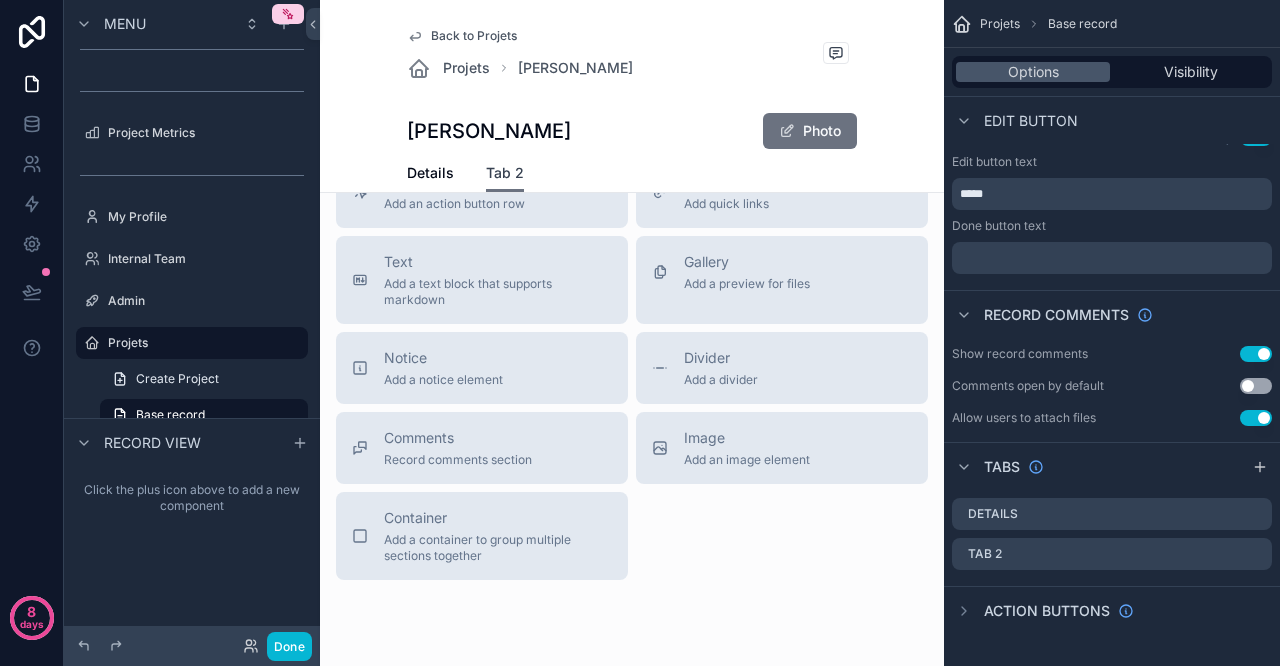 scroll, scrollTop: 487, scrollLeft: 0, axis: vertical 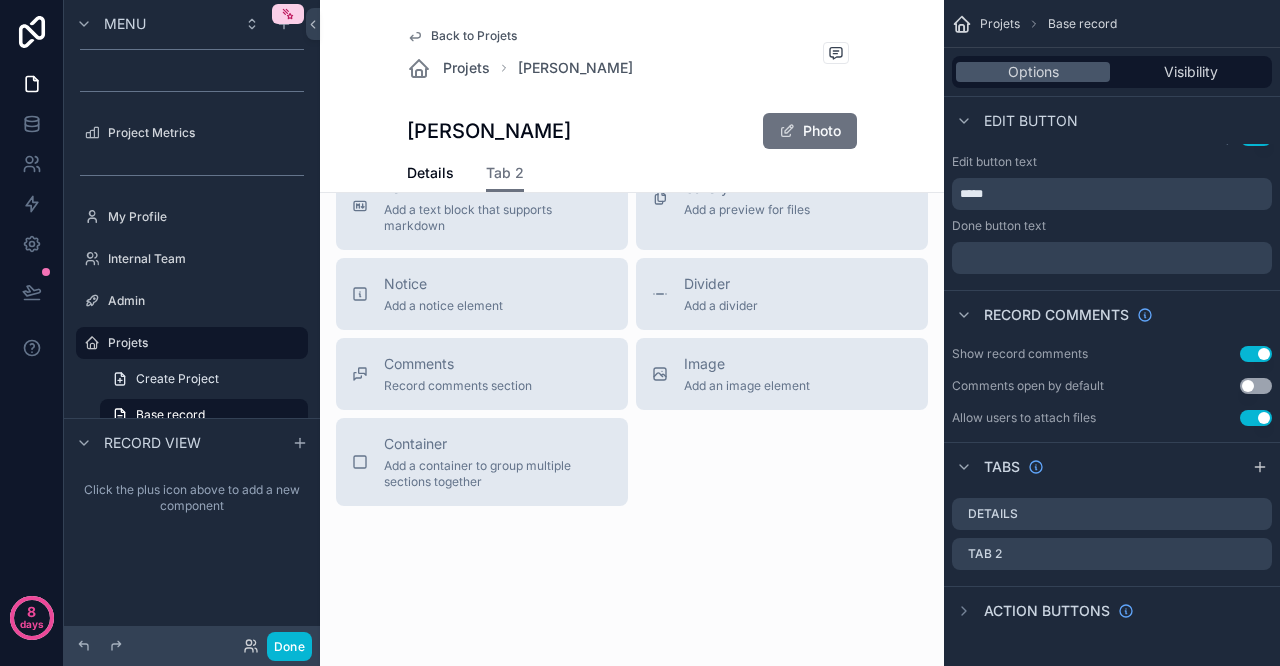 click on "Image Add an image element" at bounding box center [782, 374] 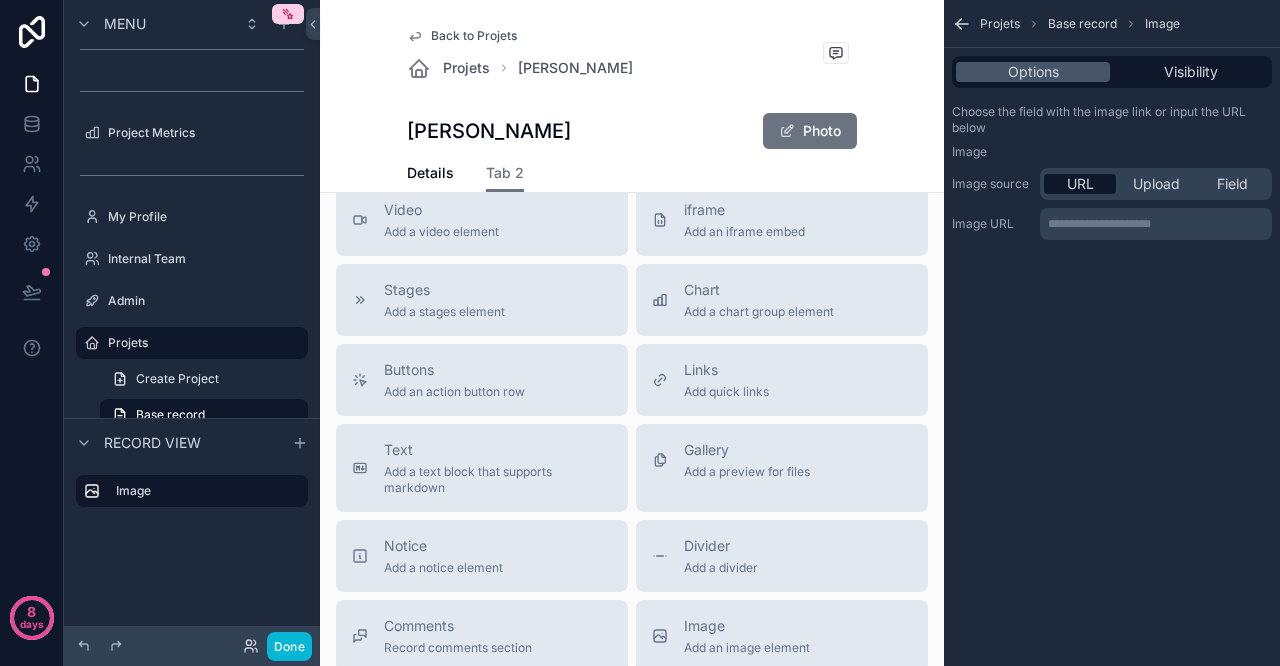 scroll, scrollTop: 0, scrollLeft: 0, axis: both 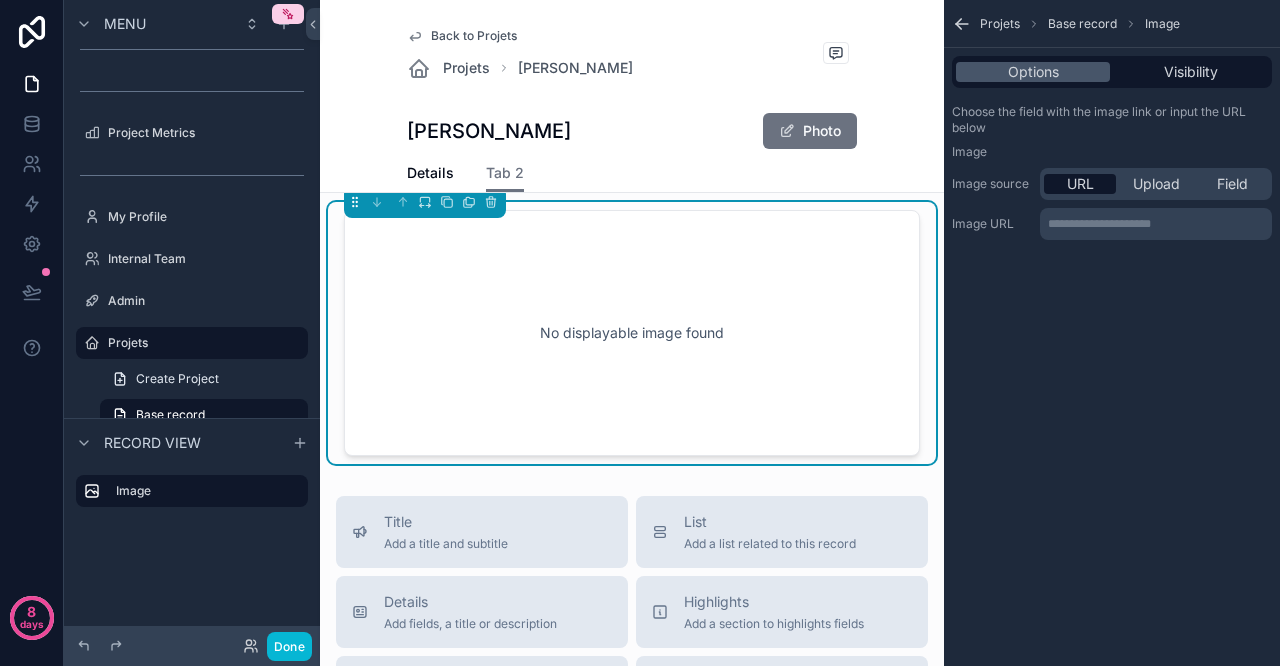 click on "Upload" at bounding box center (1156, 184) 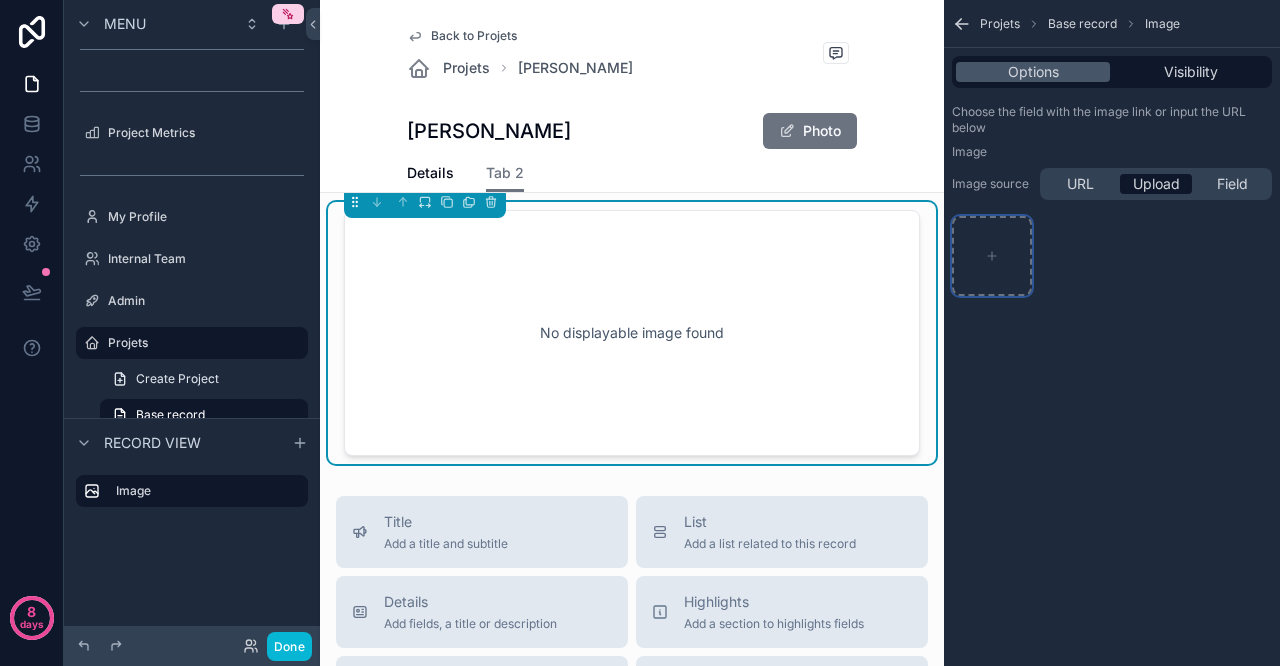 click at bounding box center (992, 256) 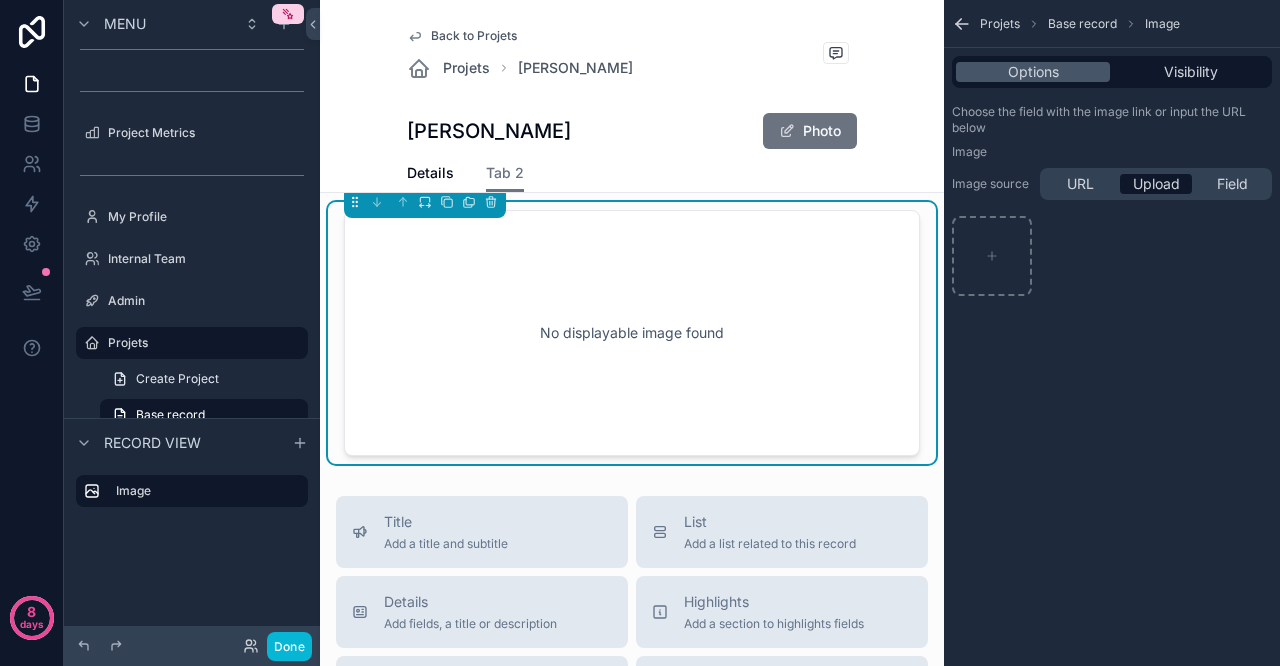 click on "Projets Base record Image Options Visibility Choose the field with the image link or input the URL below Image Image source URL Upload Field" at bounding box center (1112, 168) 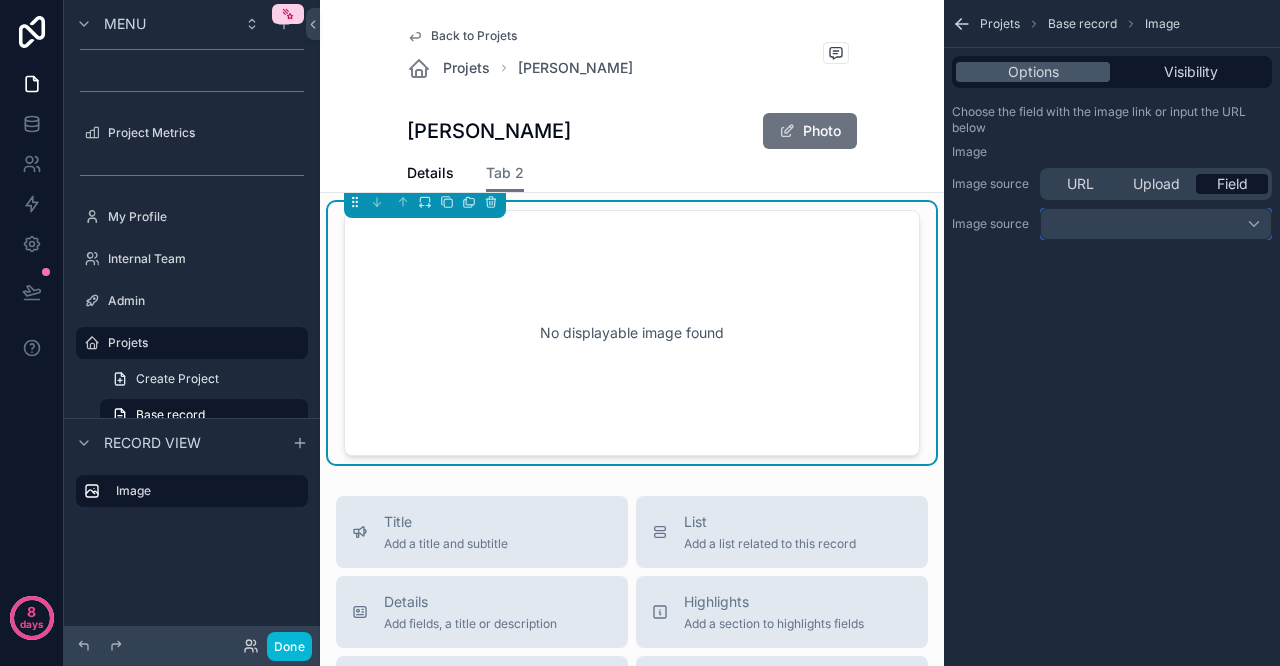 click at bounding box center [1156, 224] 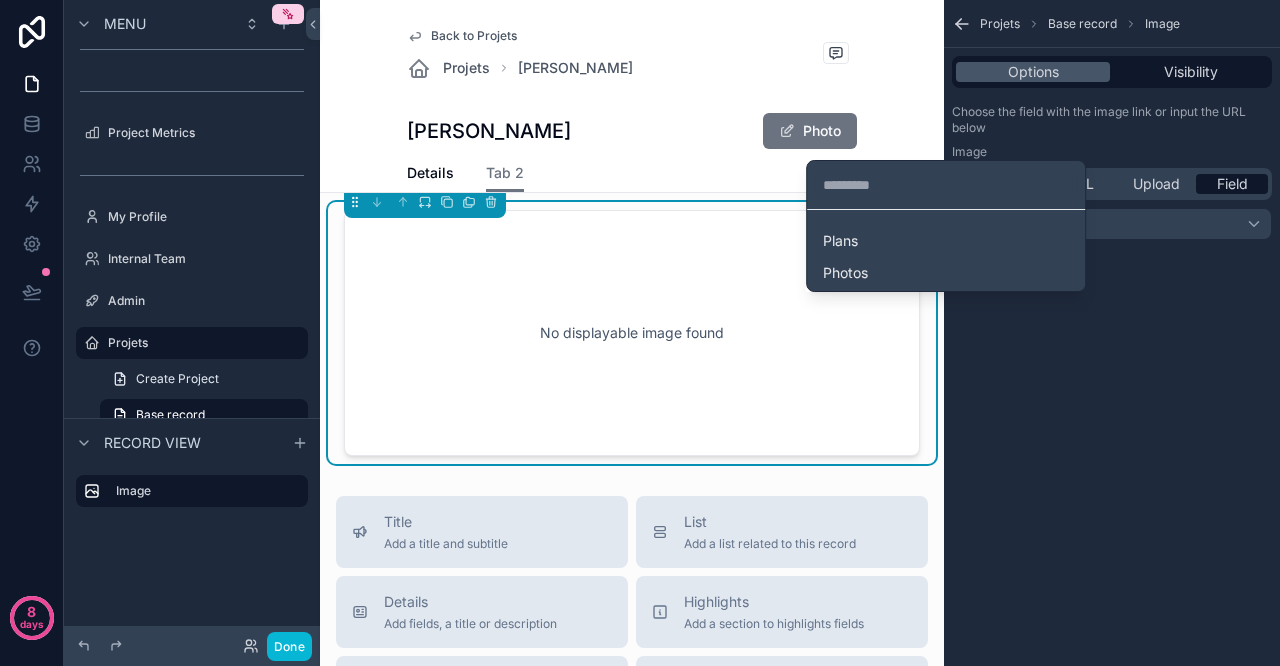 click on "Photos" at bounding box center (946, 273) 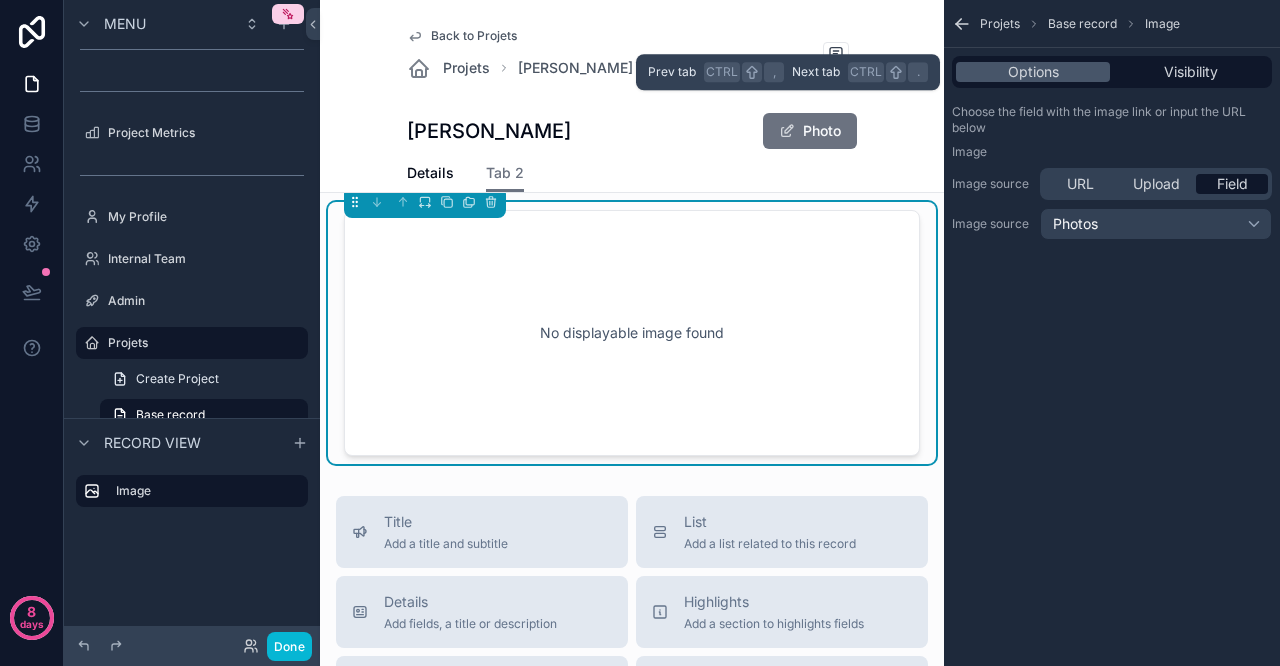click on "Options Visibility" at bounding box center (1112, 72) 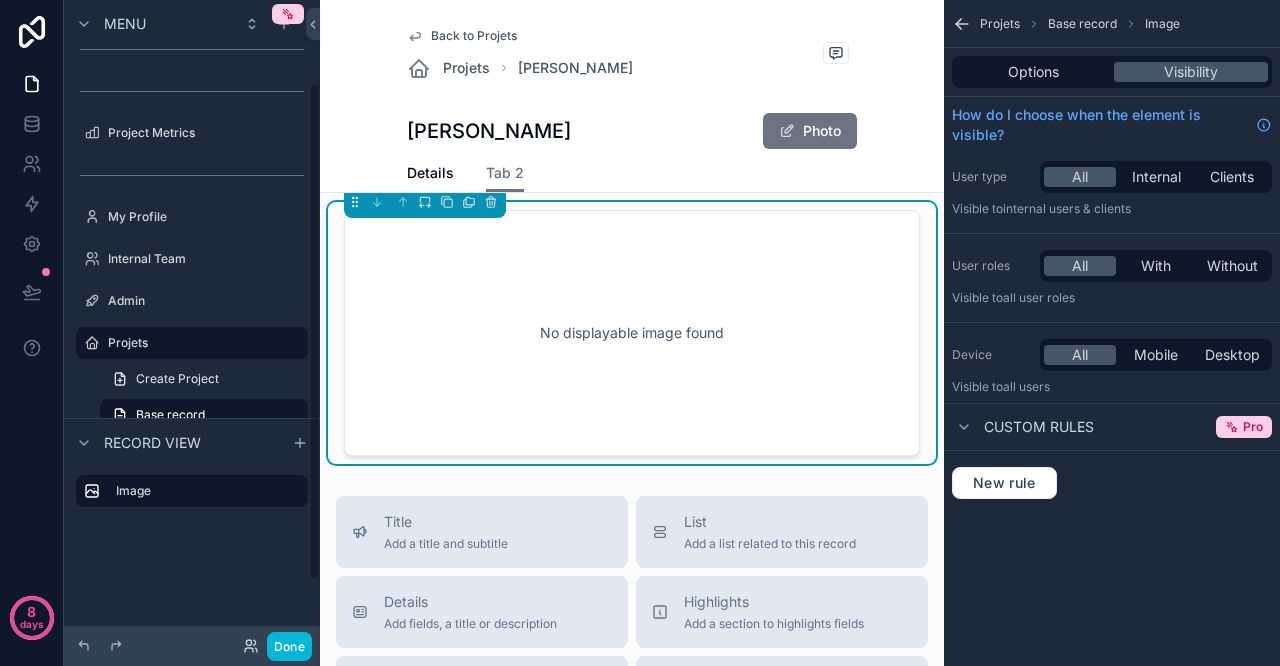 scroll, scrollTop: 0, scrollLeft: 0, axis: both 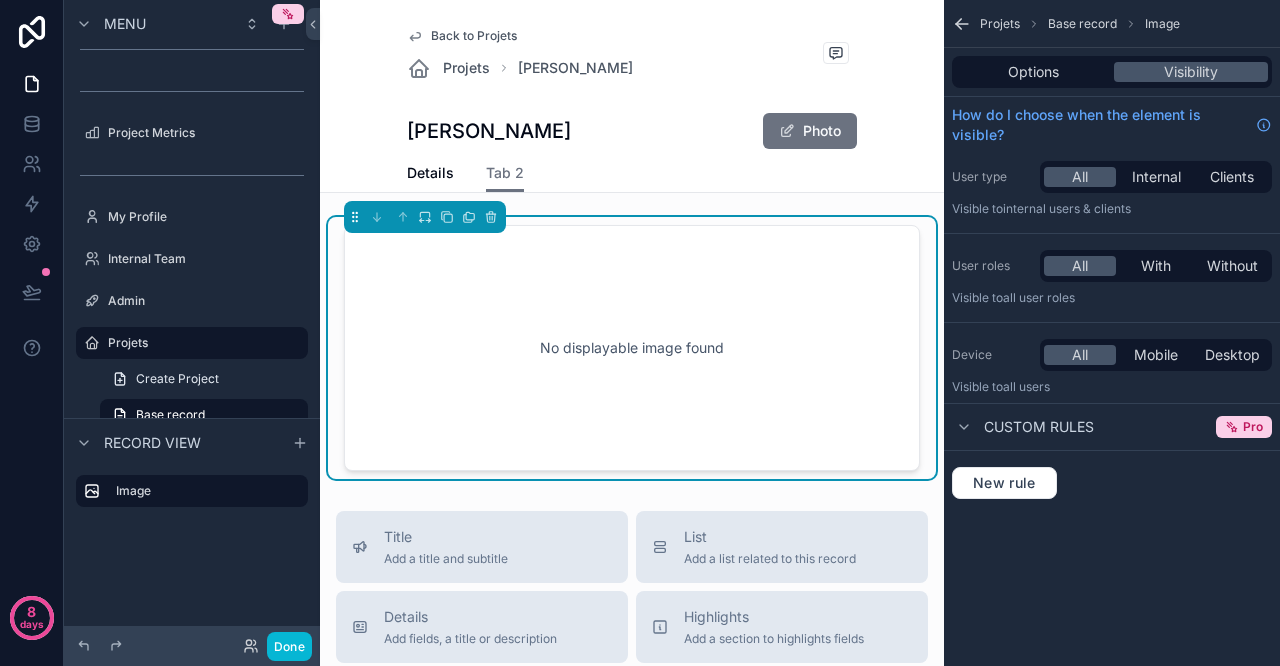 click on "Photo" at bounding box center [810, 131] 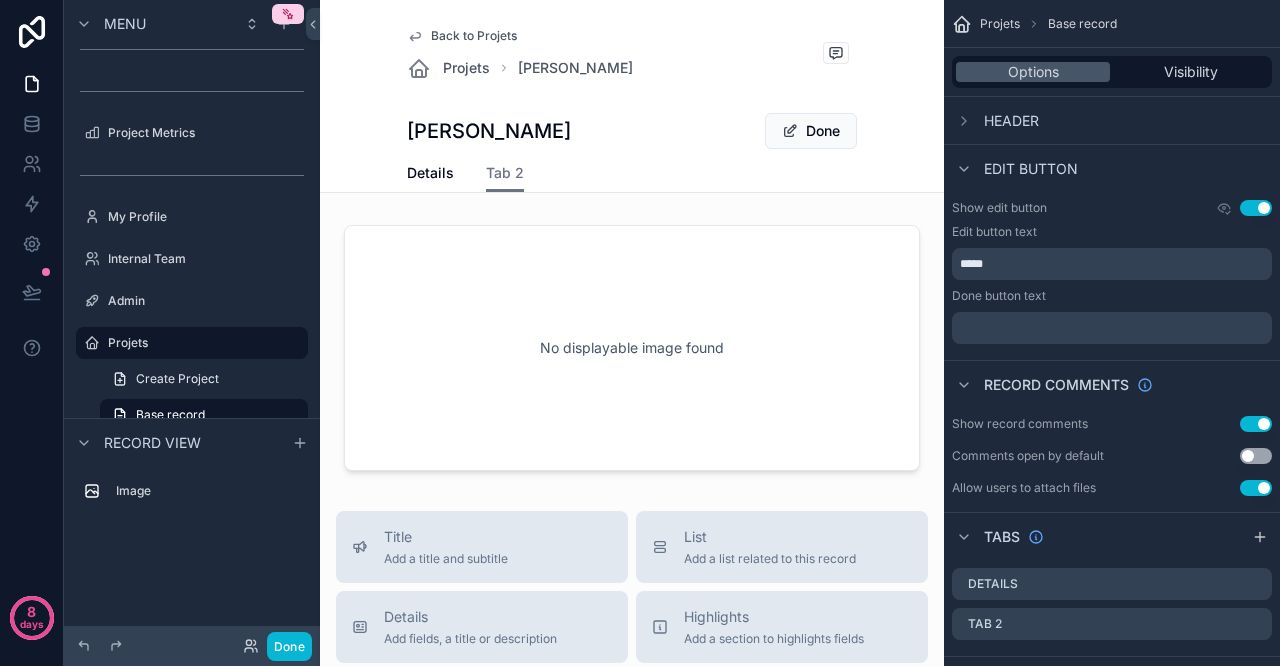 scroll, scrollTop: 70, scrollLeft: 0, axis: vertical 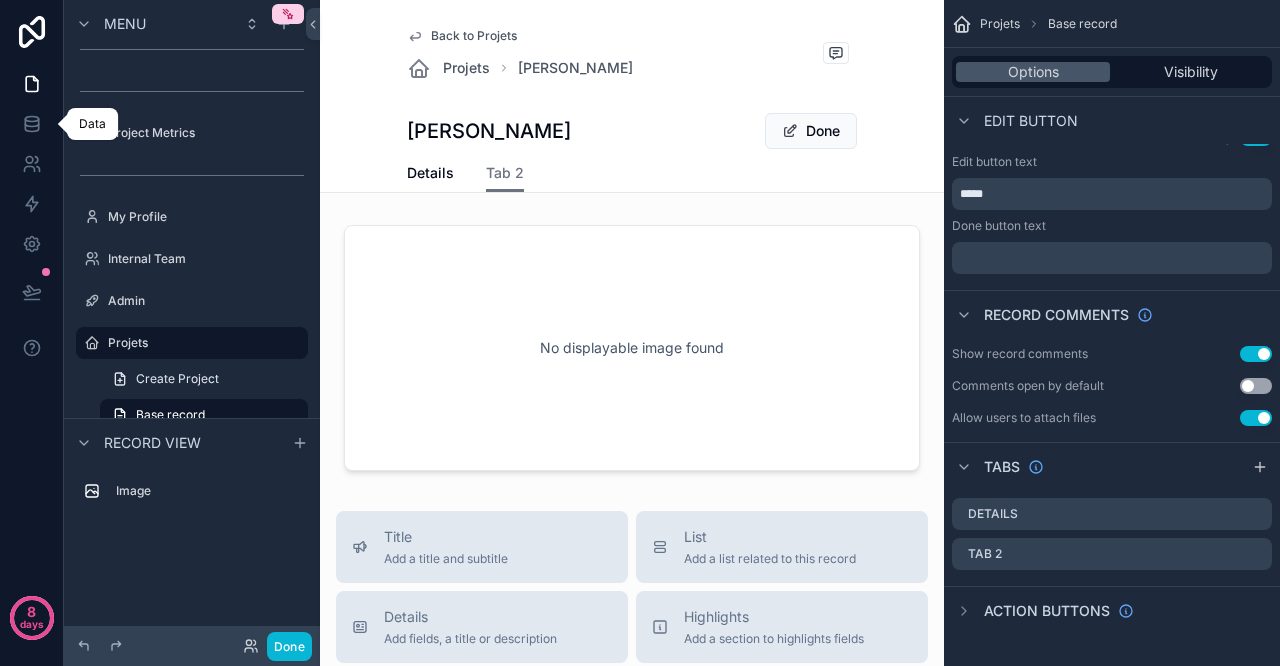 click at bounding box center (31, 124) 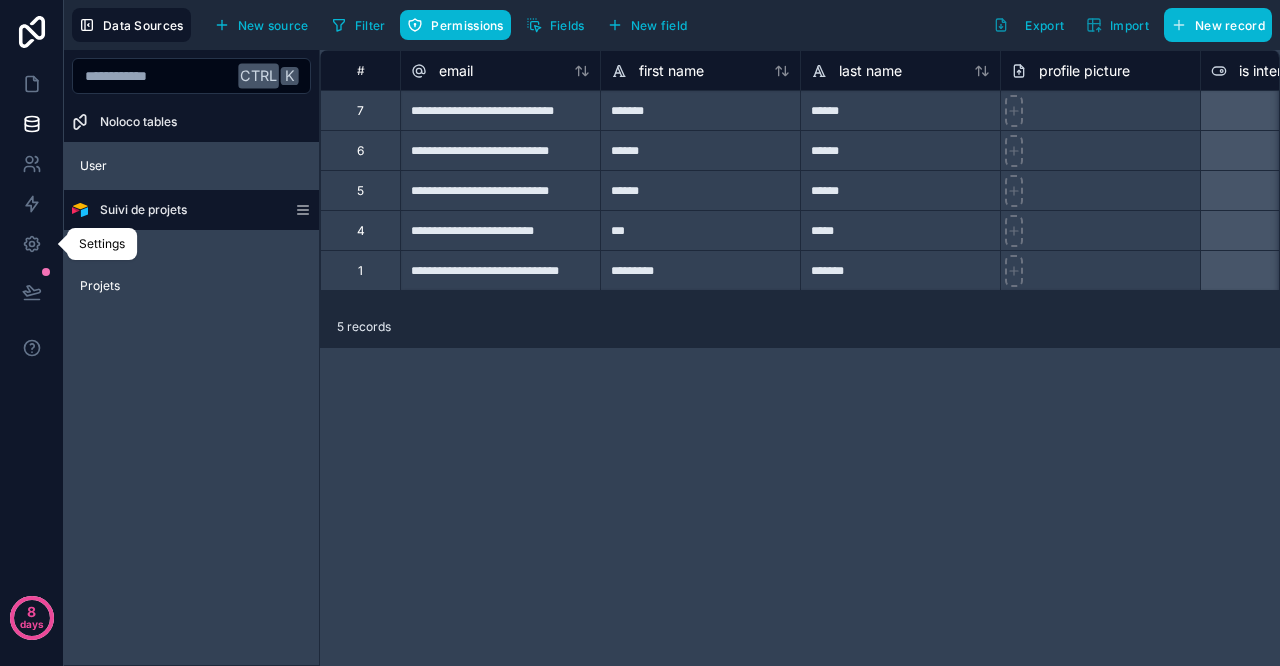 click 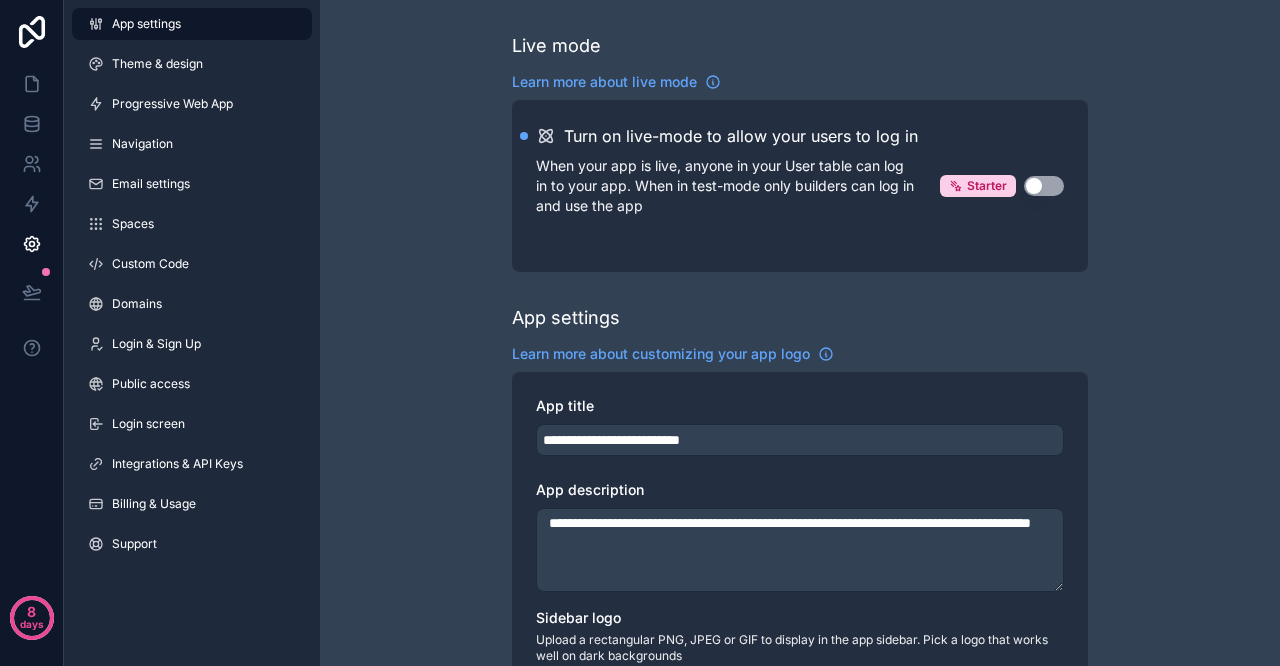 click on "Integrations & API Keys" at bounding box center (177, 464) 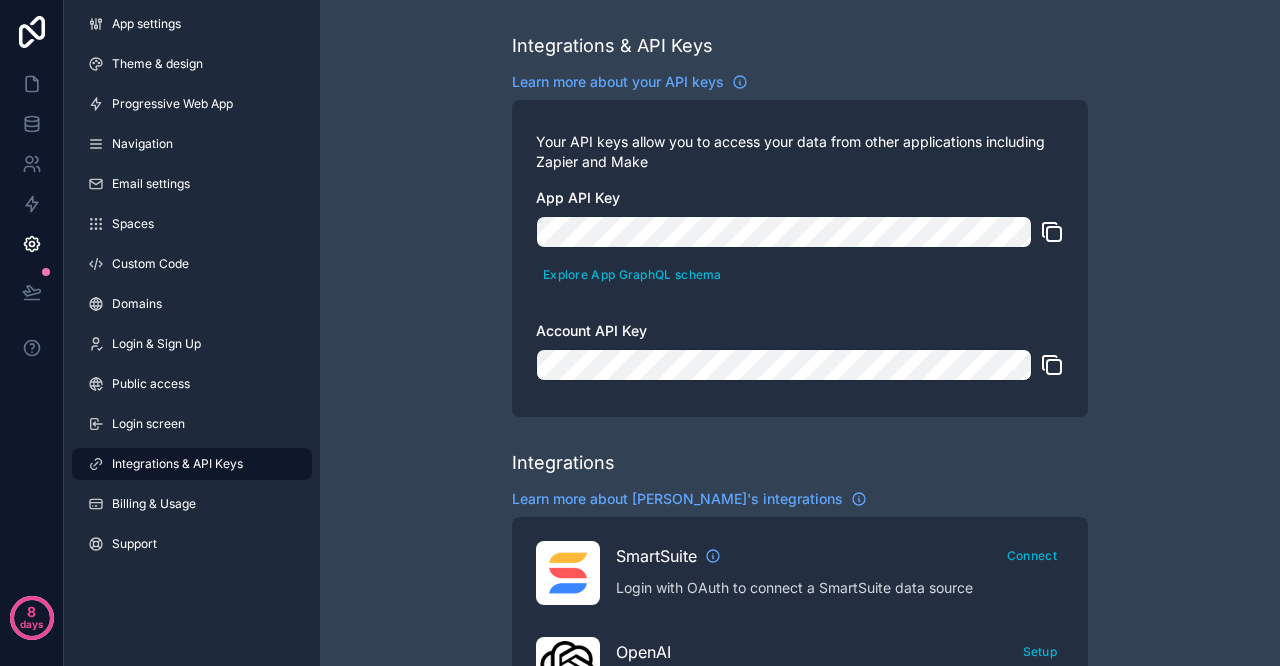 click 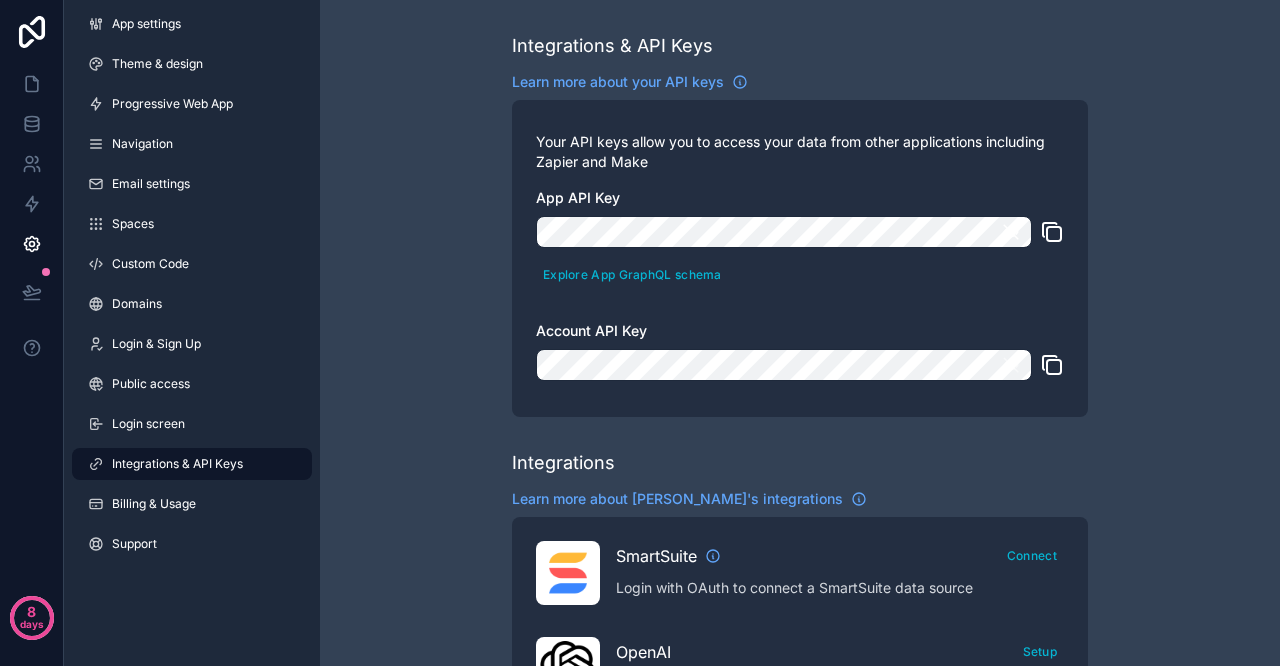 click 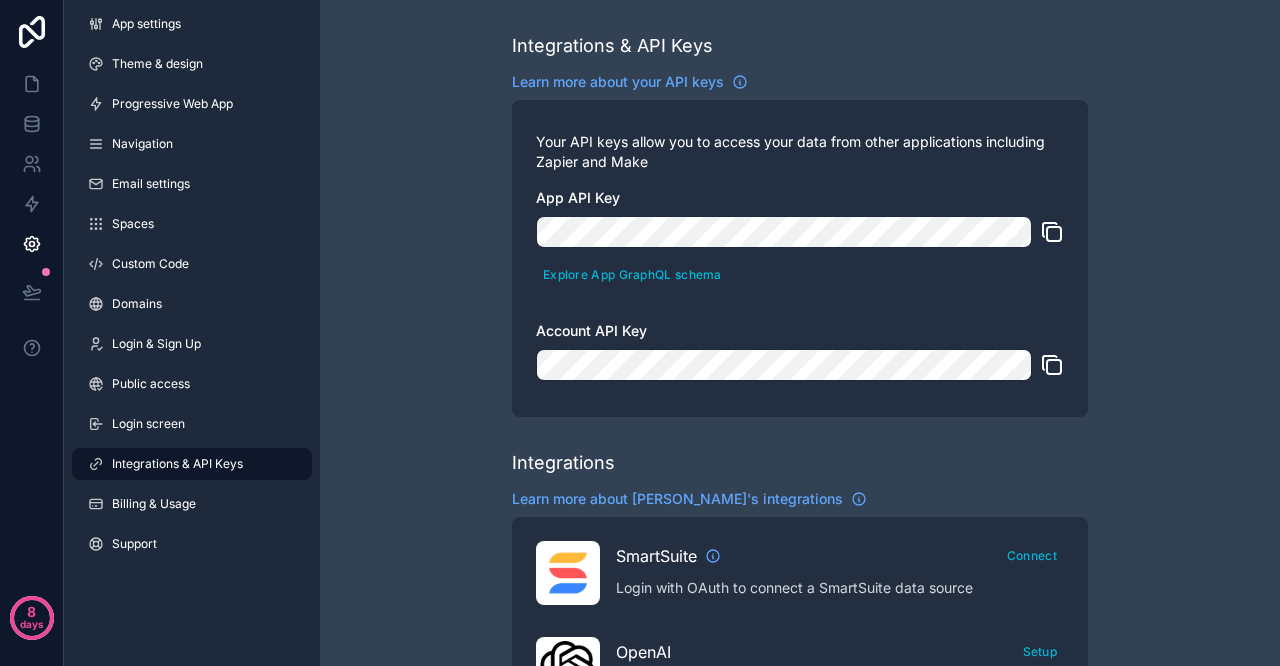 click 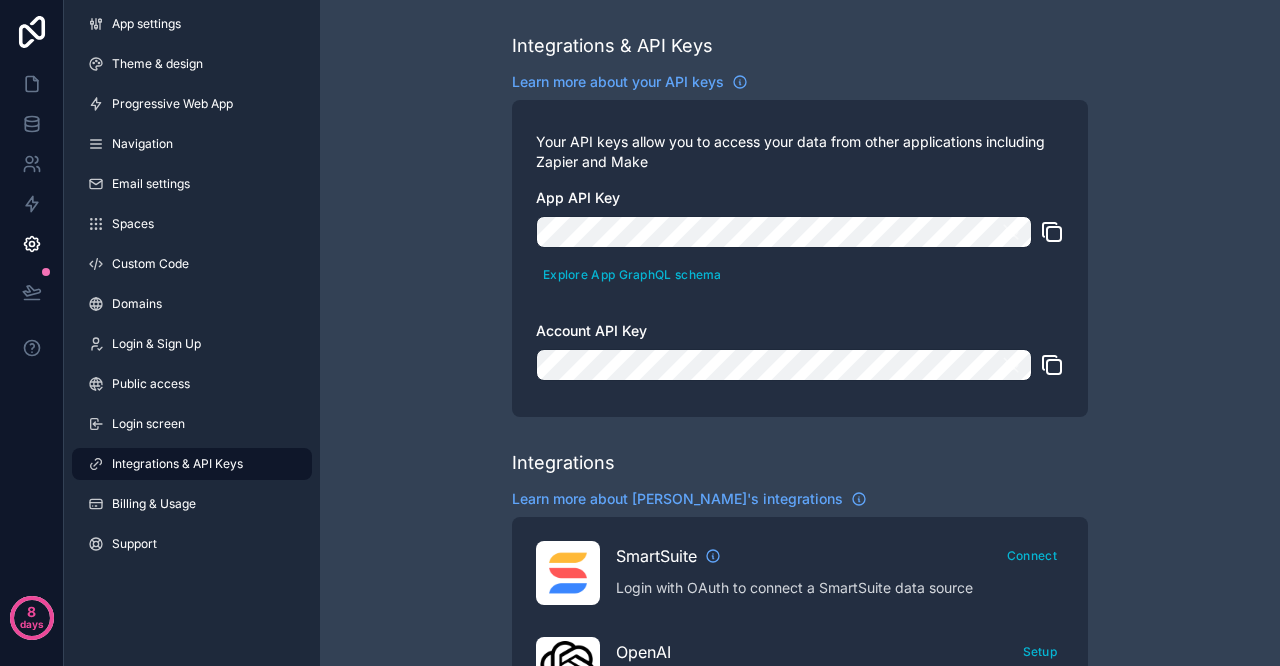 click 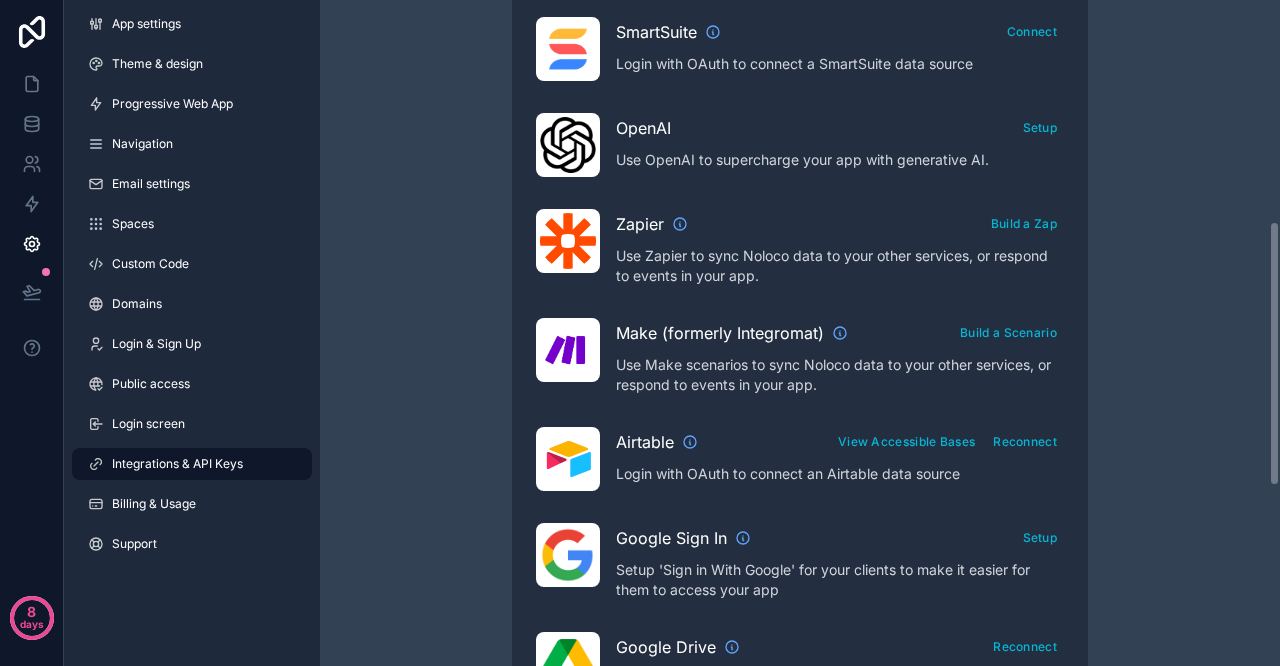 scroll, scrollTop: 555, scrollLeft: 0, axis: vertical 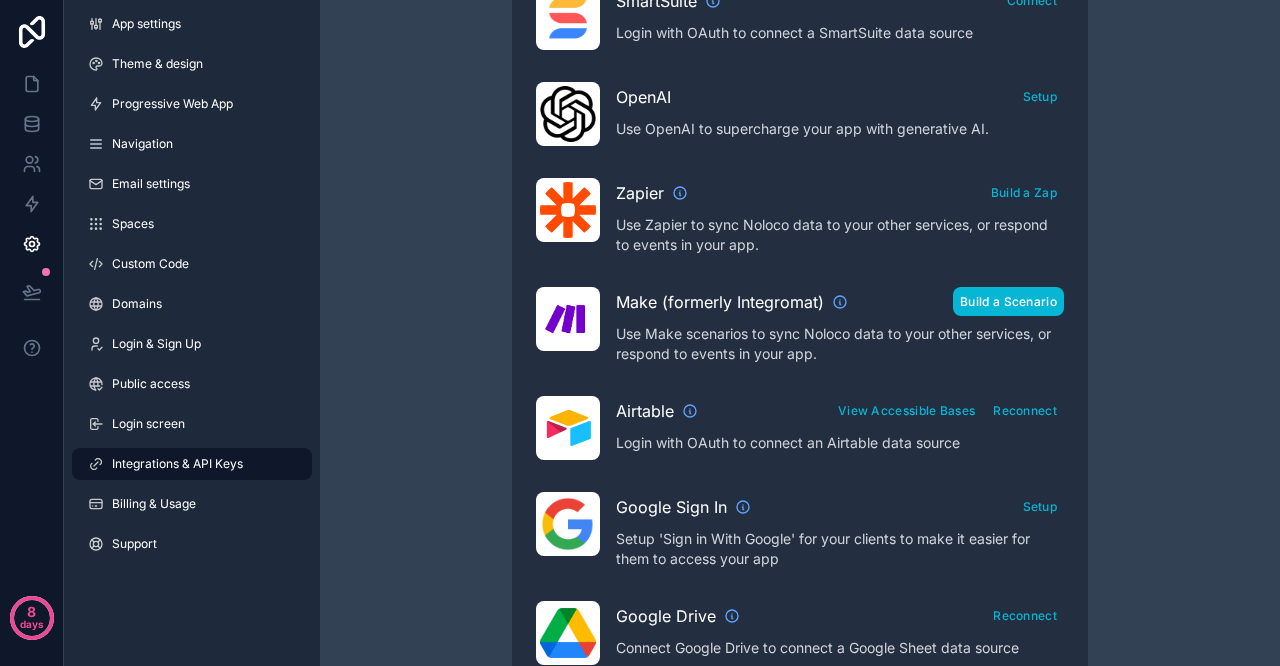 click on "Build a Scenario" at bounding box center (1008, 301) 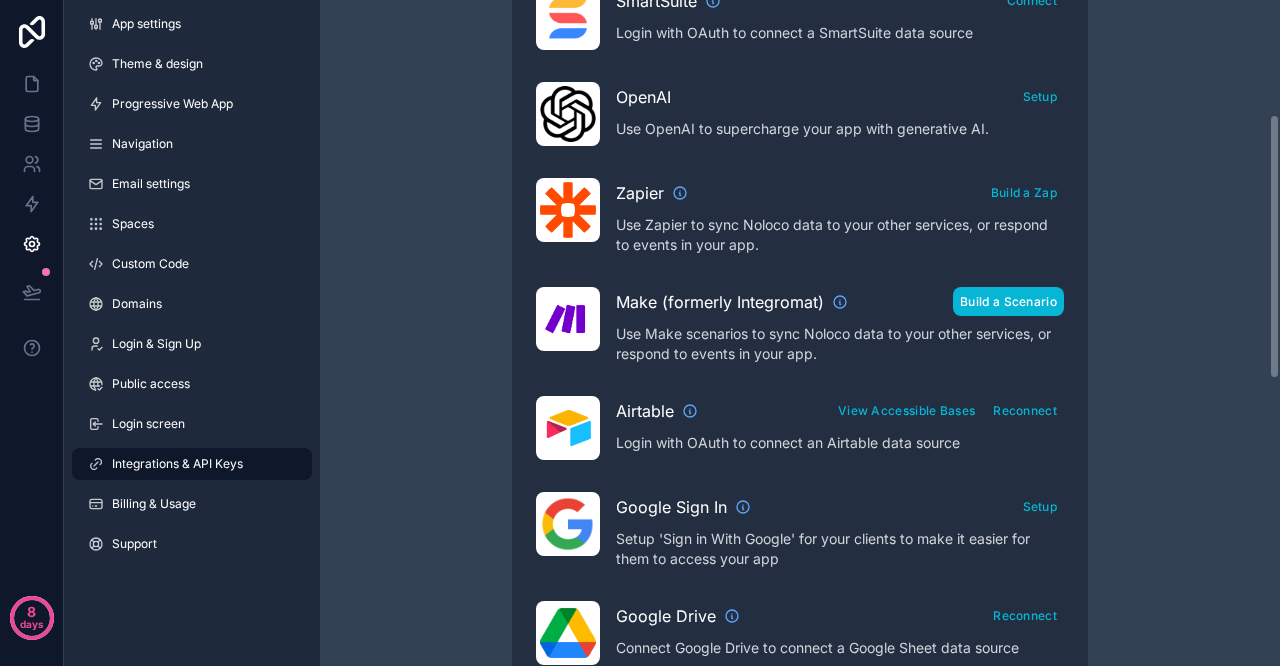scroll, scrollTop: 0, scrollLeft: 0, axis: both 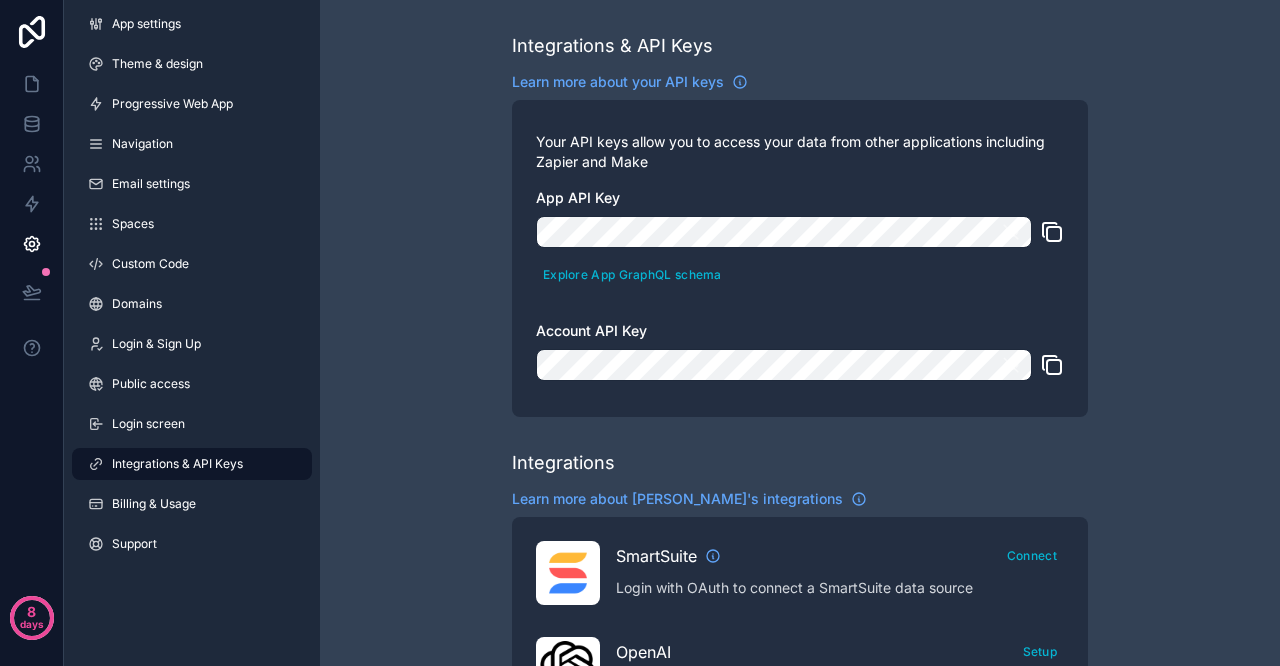 click 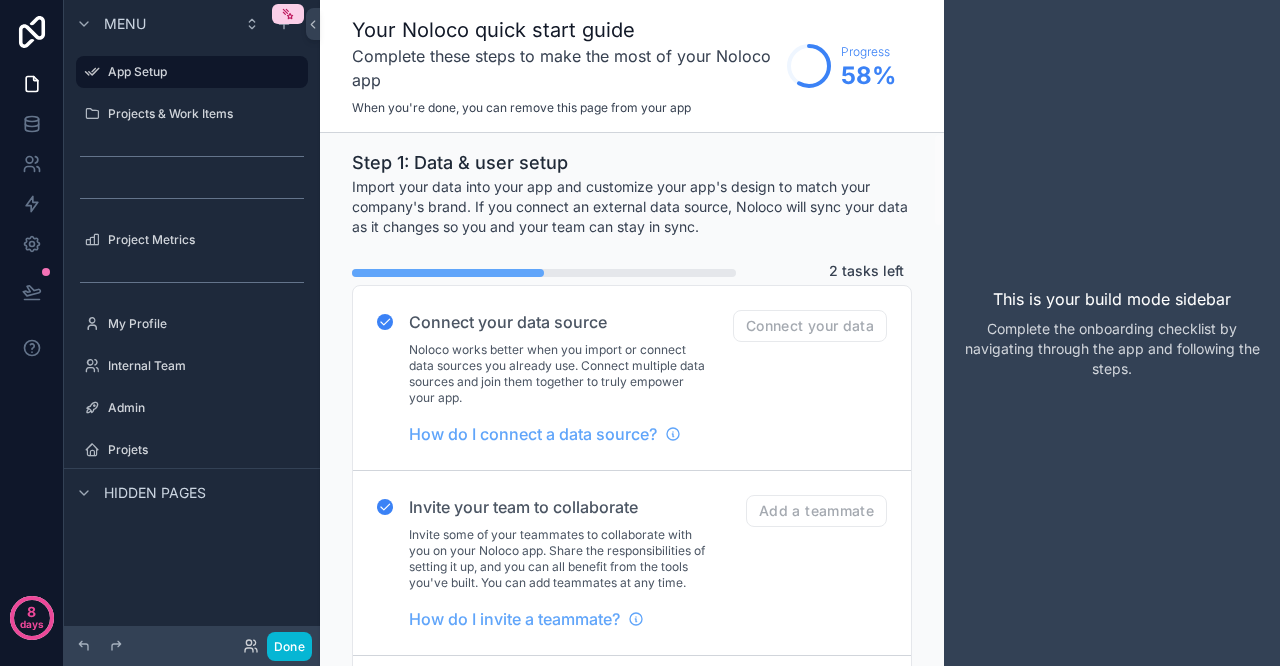 scroll, scrollTop: 0, scrollLeft: 0, axis: both 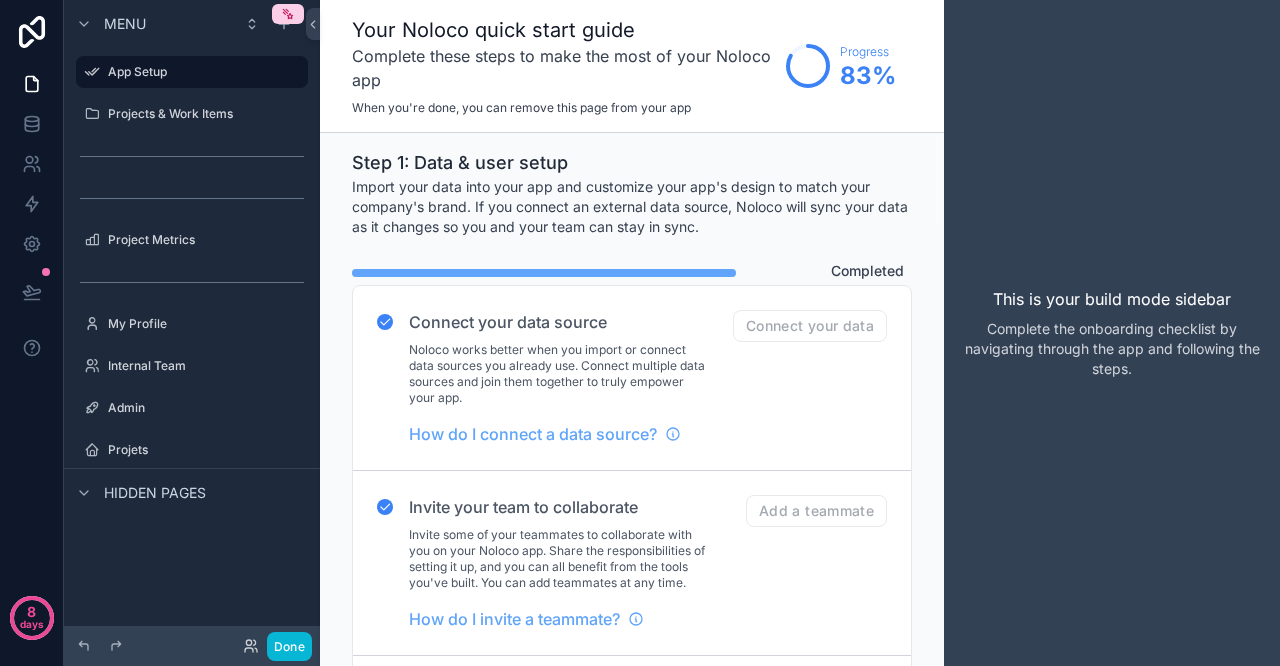 click on "Projets" at bounding box center (206, 450) 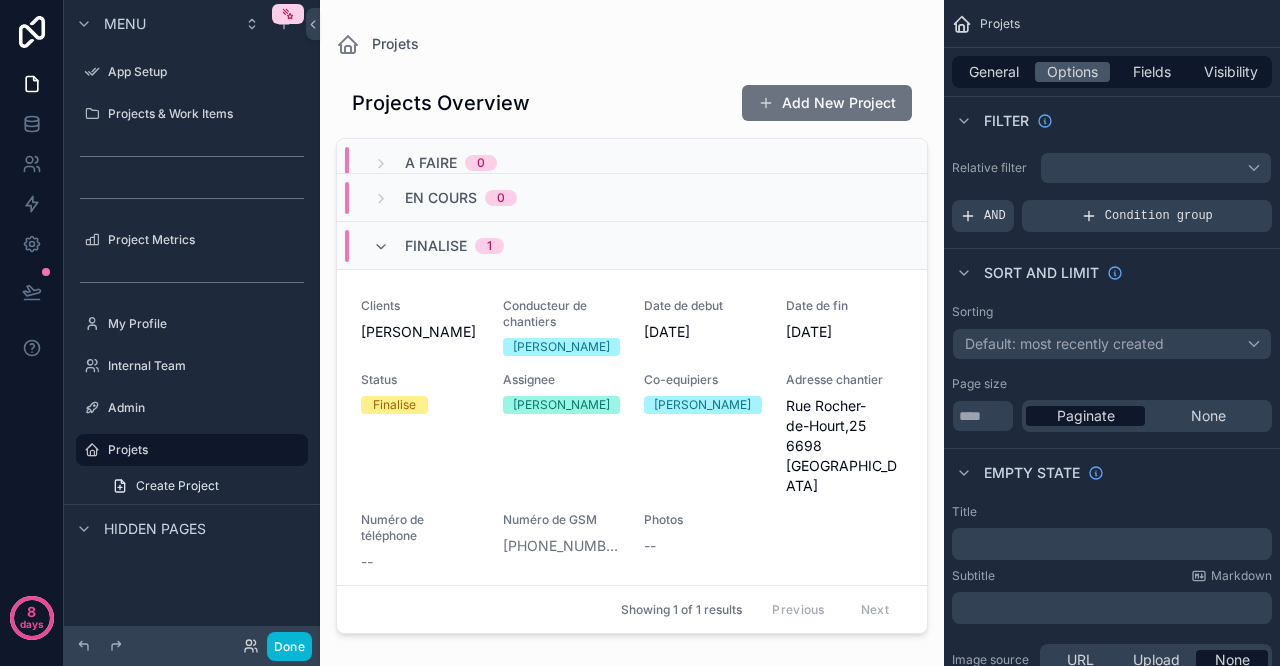 scroll, scrollTop: 26, scrollLeft: 0, axis: vertical 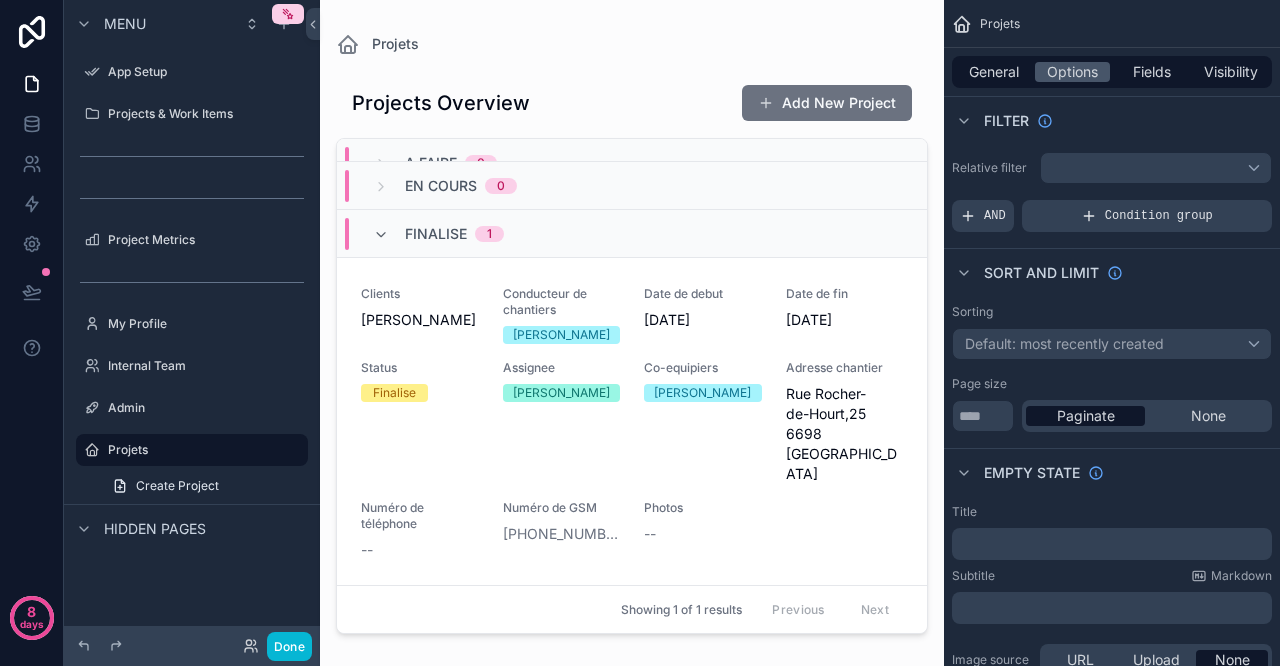 click at bounding box center [632, 321] 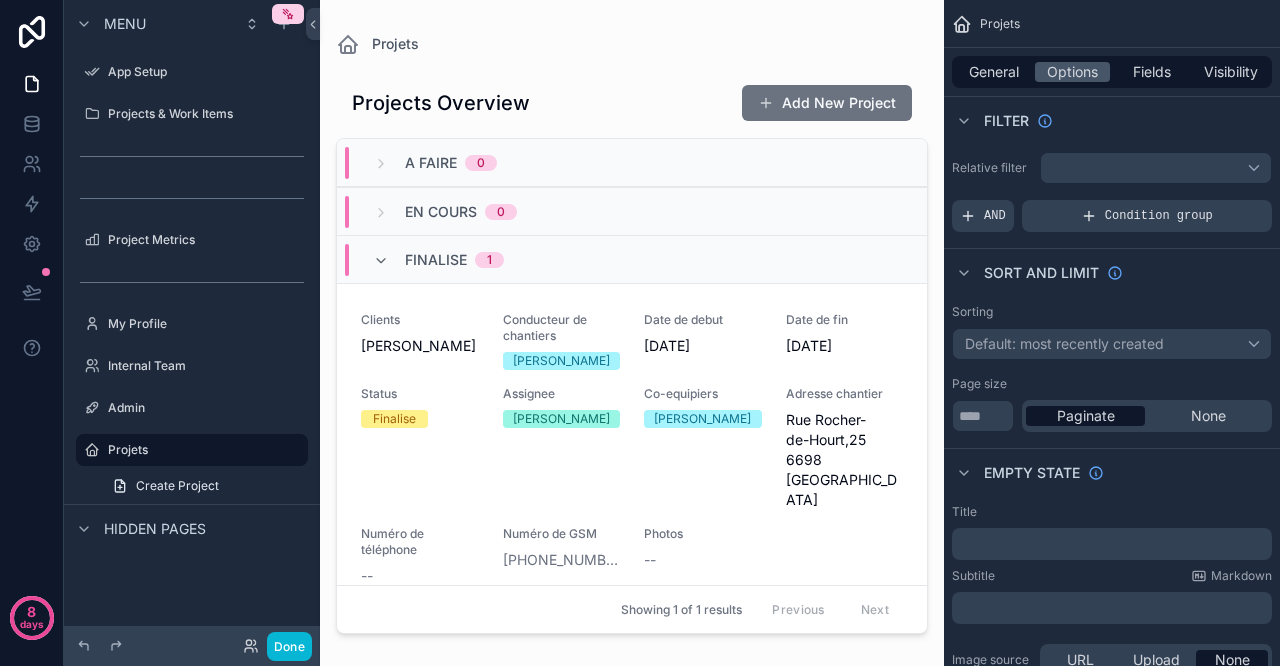 click on "Clients [PERSON_NAME] Conducteur de chantiers [PERSON_NAME] Date de debut [DATE] Date de fin [DATE] Status Finalise Assignee [PERSON_NAME] Co-equipiers [PERSON_NAME] Adresse chantier [STREET_ADDRESS][PERSON_NAME] Numéro de téléphone -- Numéro de GSM [PHONE_NUMBER] Photos --" at bounding box center [632, 449] 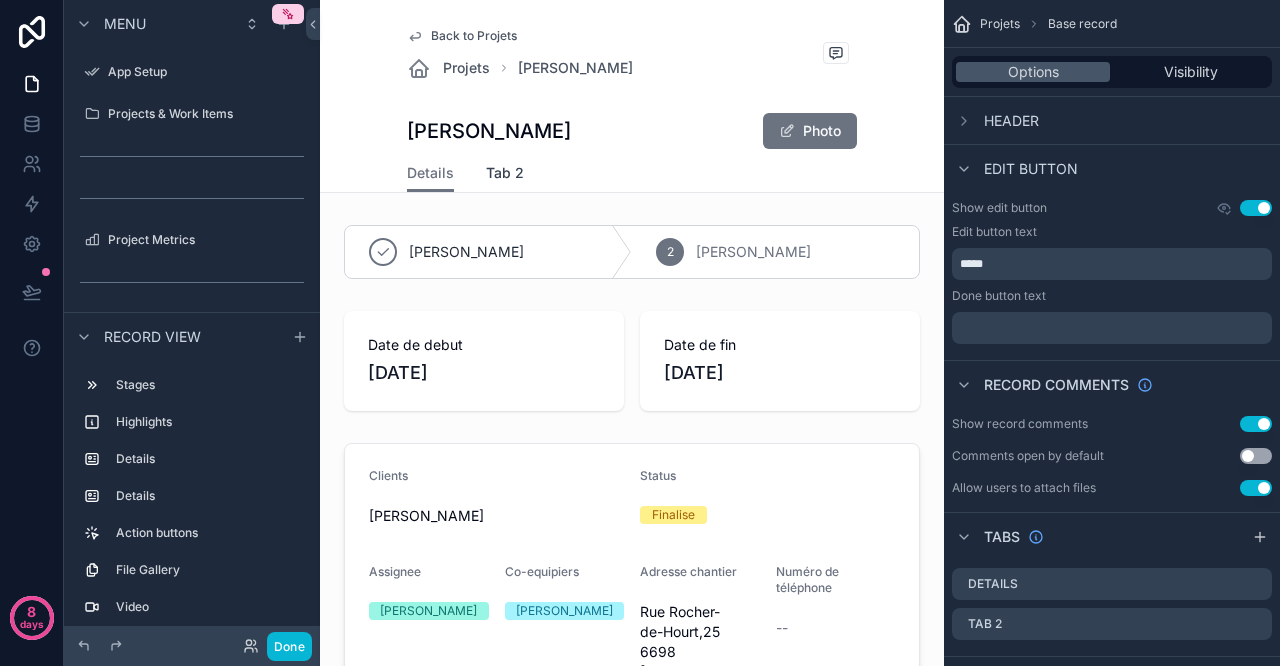 click on "Tab 2" at bounding box center [505, 173] 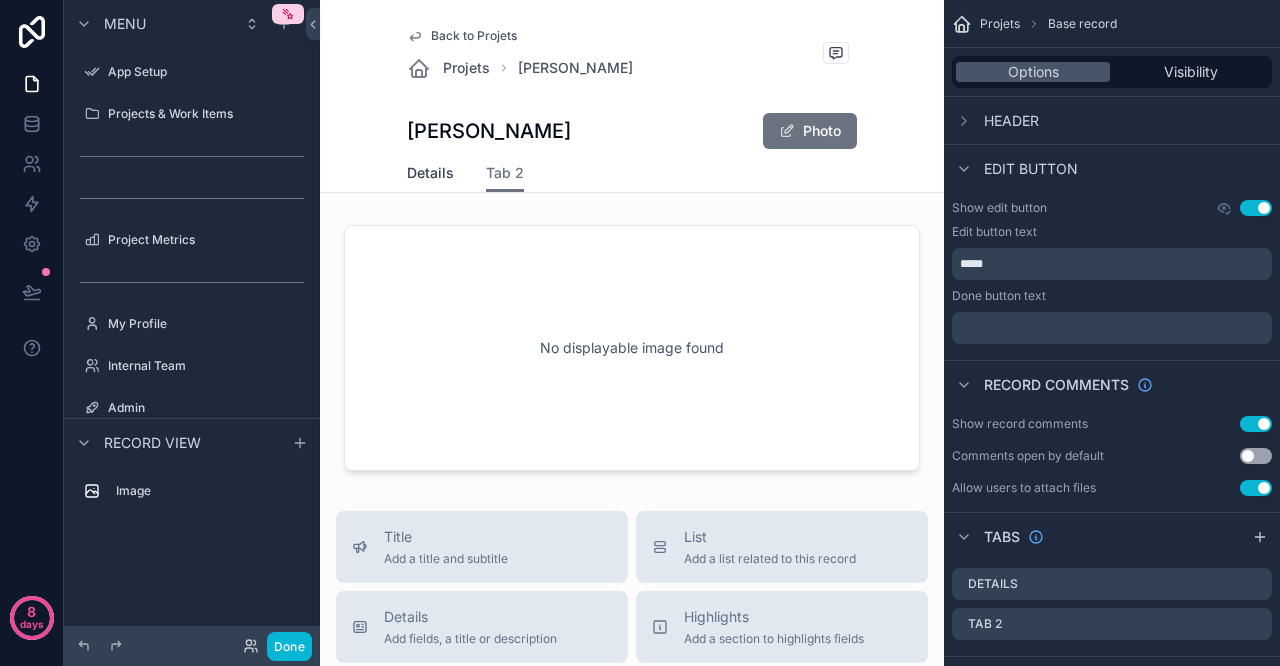 click on "Details" at bounding box center (430, 173) 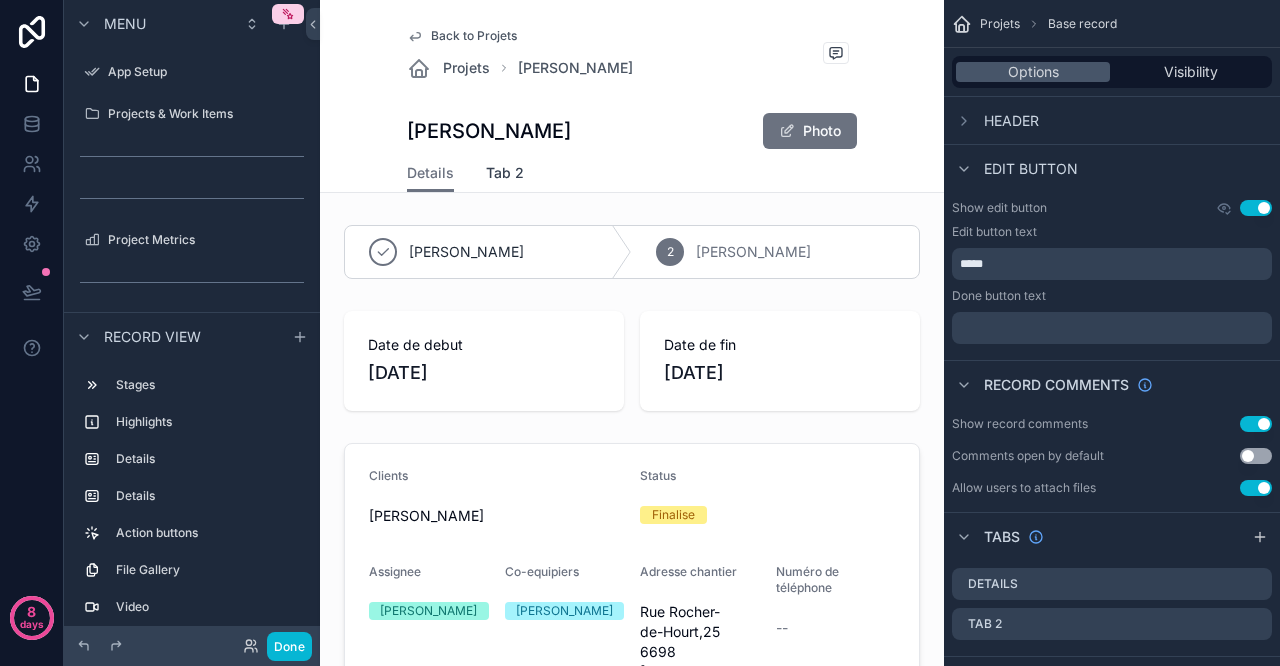 click on "Tab 2" at bounding box center [505, 173] 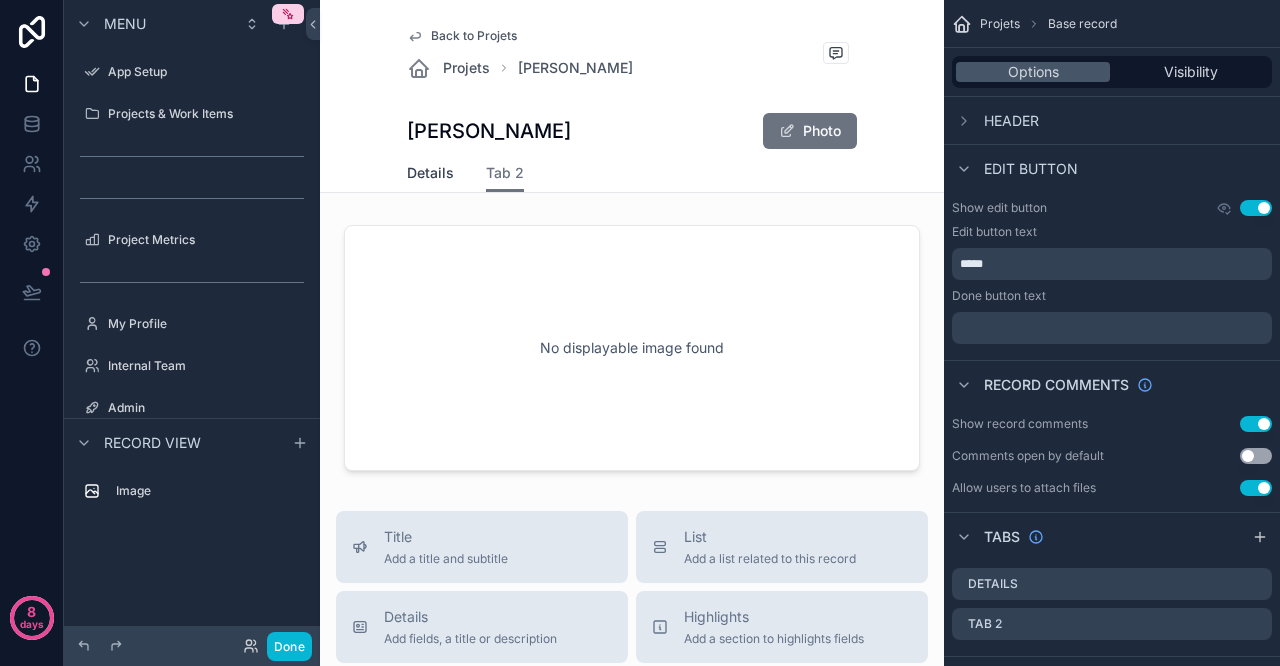 click on "Details" at bounding box center (430, 173) 